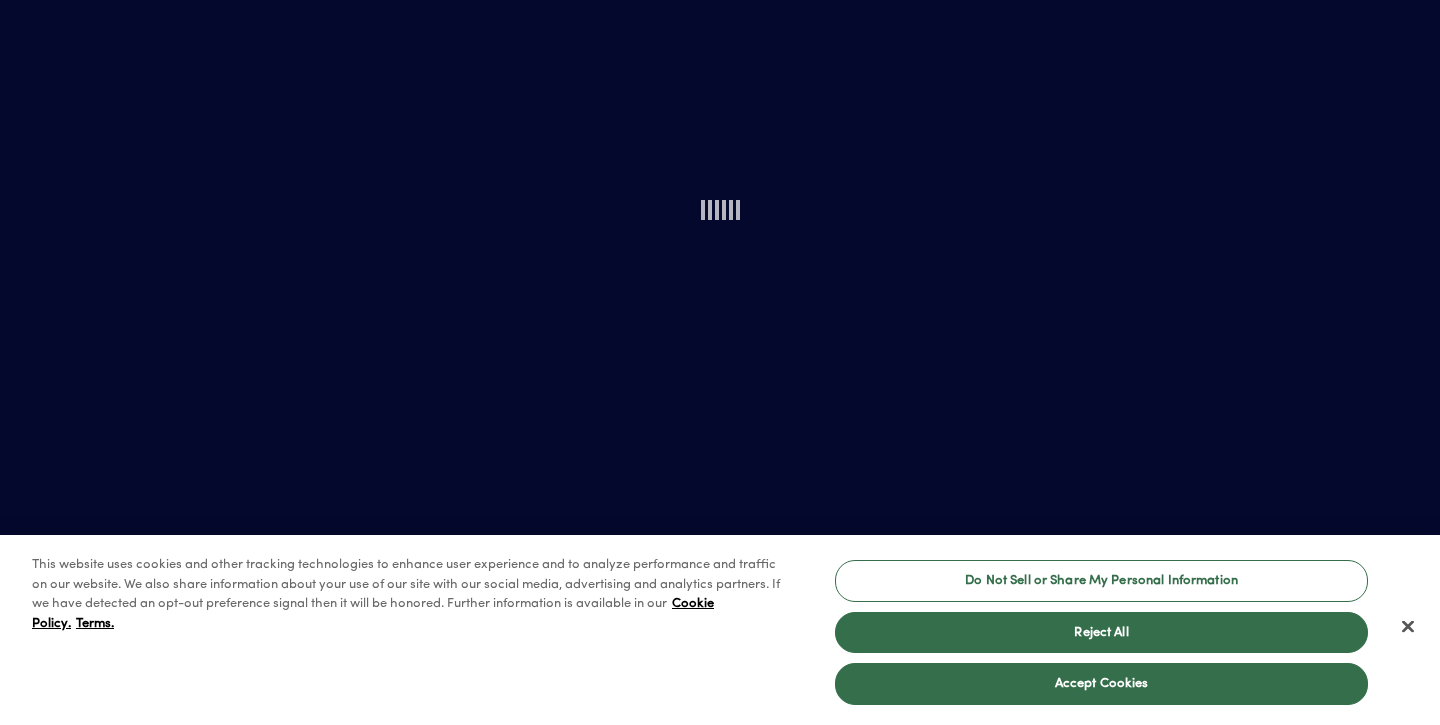 scroll, scrollTop: 0, scrollLeft: 0, axis: both 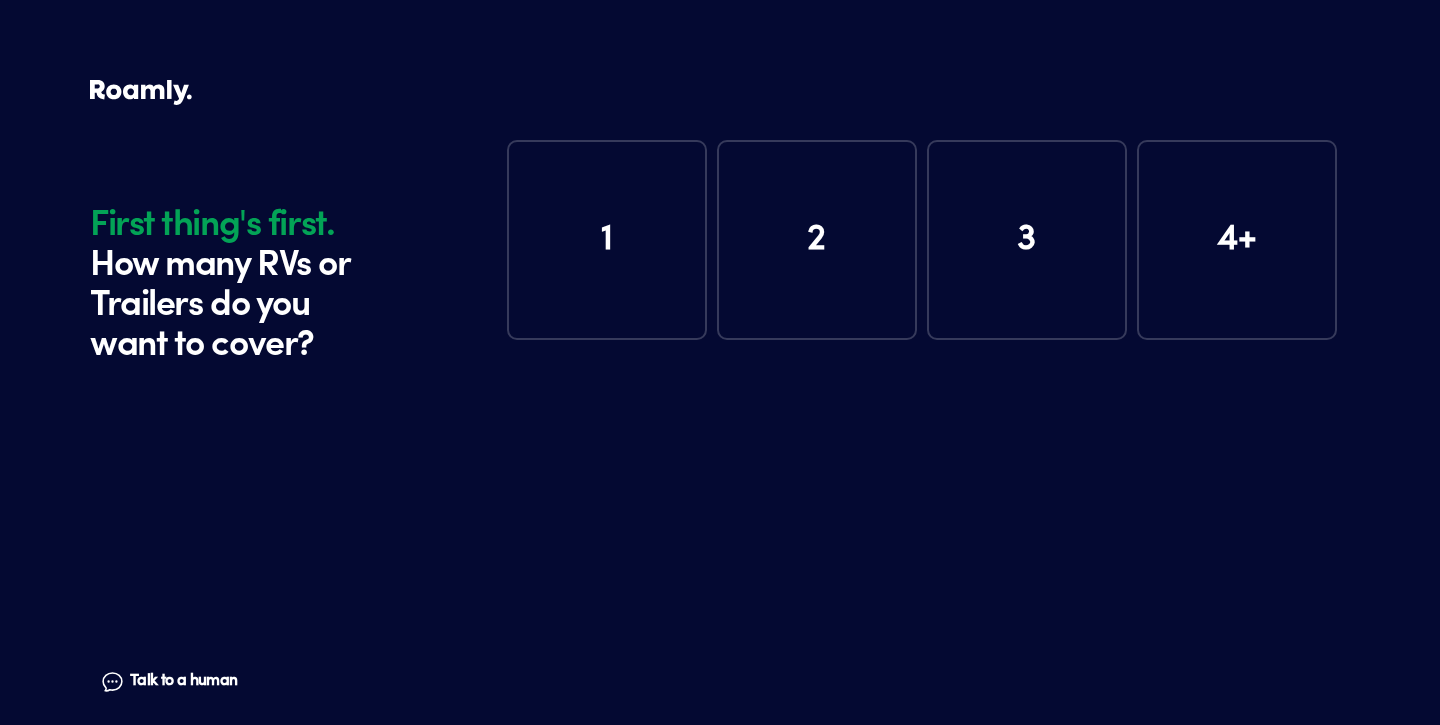 click on "1" at bounding box center (607, 240) 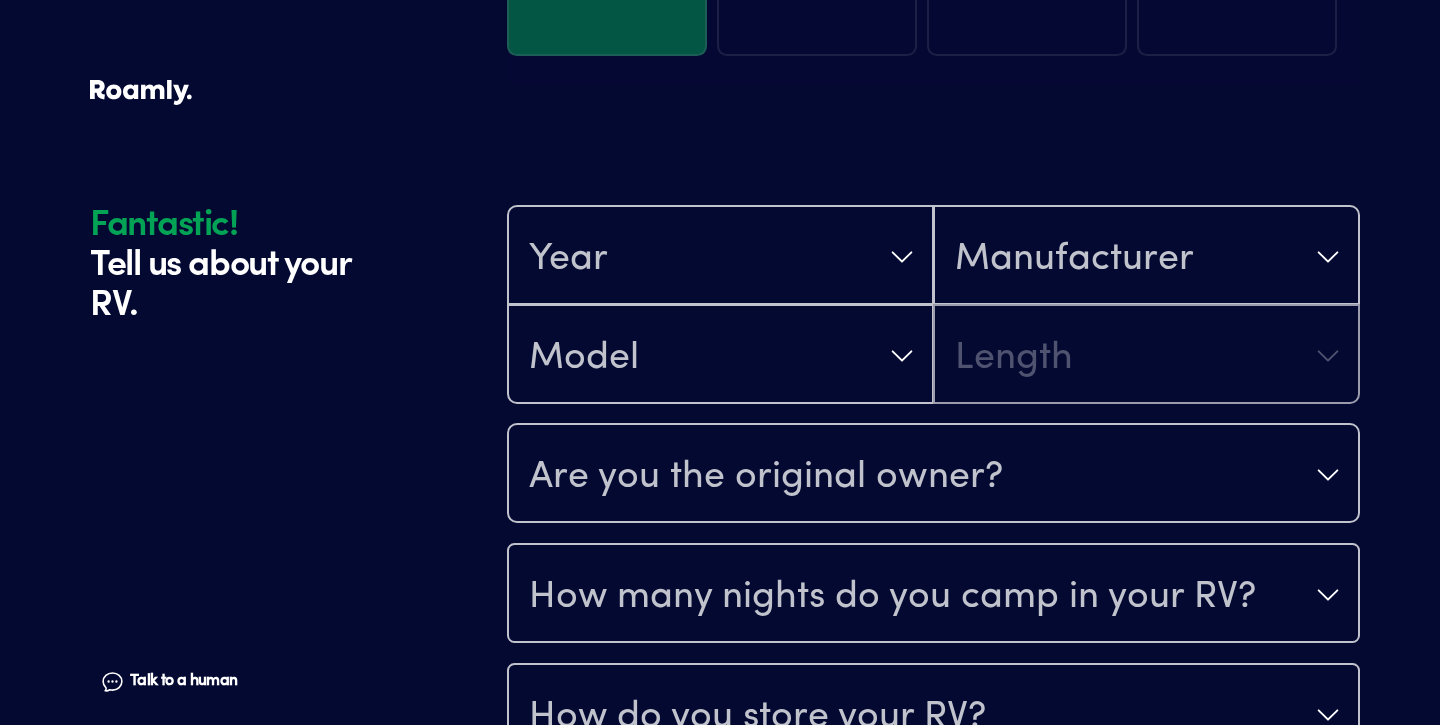 scroll, scrollTop: 390, scrollLeft: 0, axis: vertical 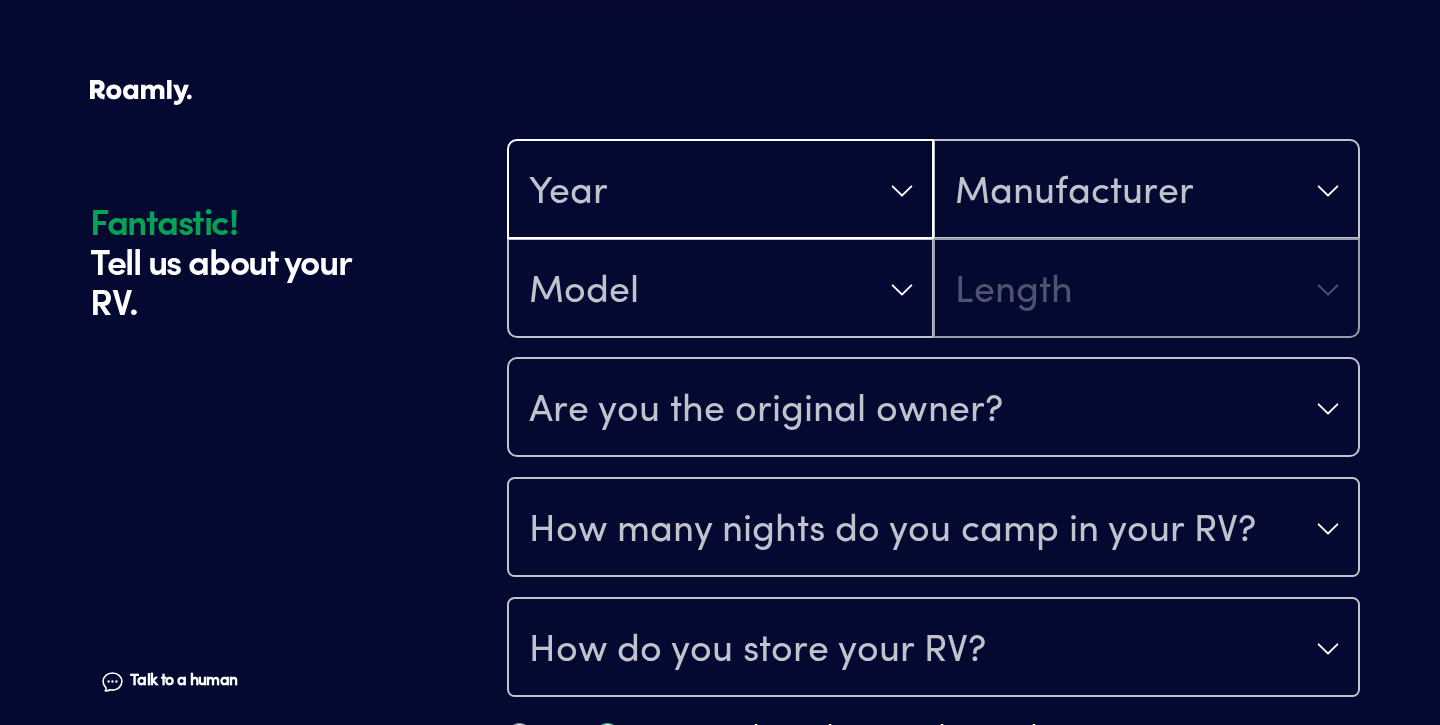 click on "Year" at bounding box center (720, 191) 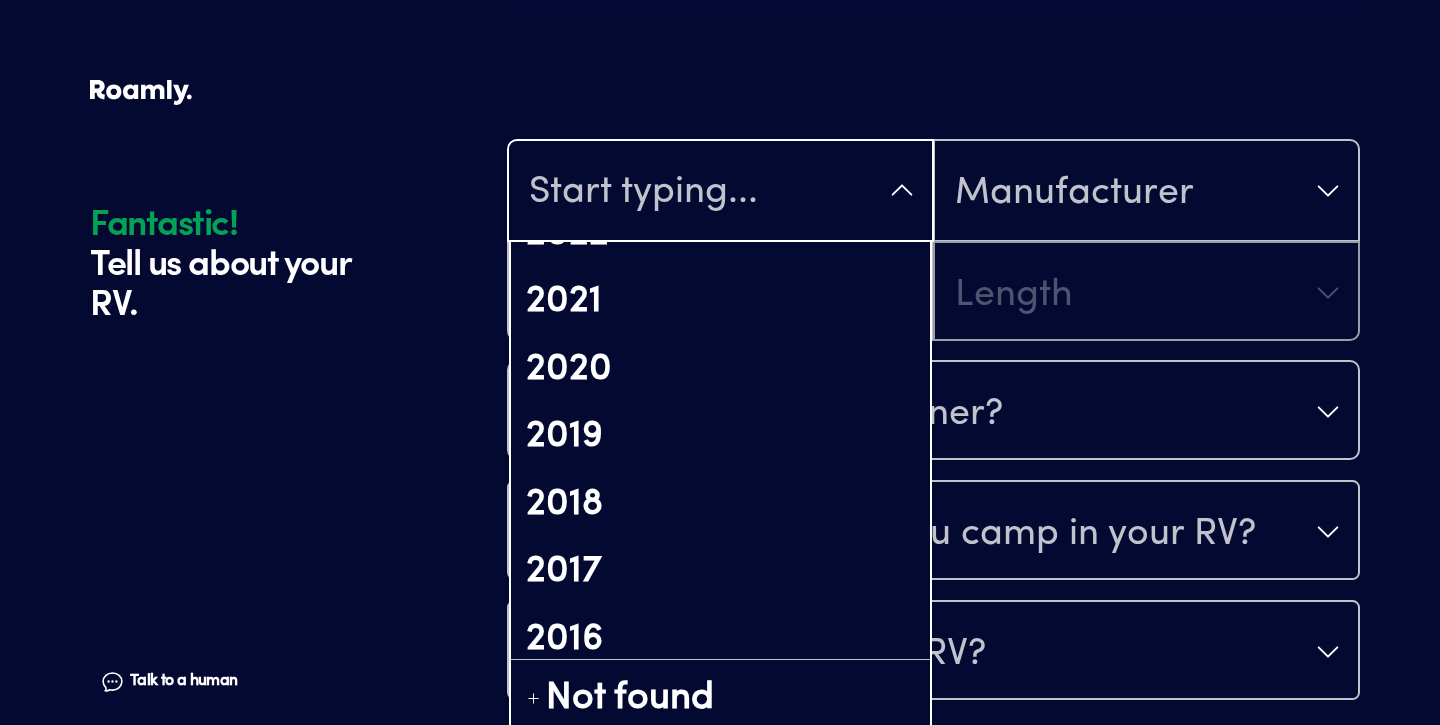 scroll, scrollTop: 425, scrollLeft: 0, axis: vertical 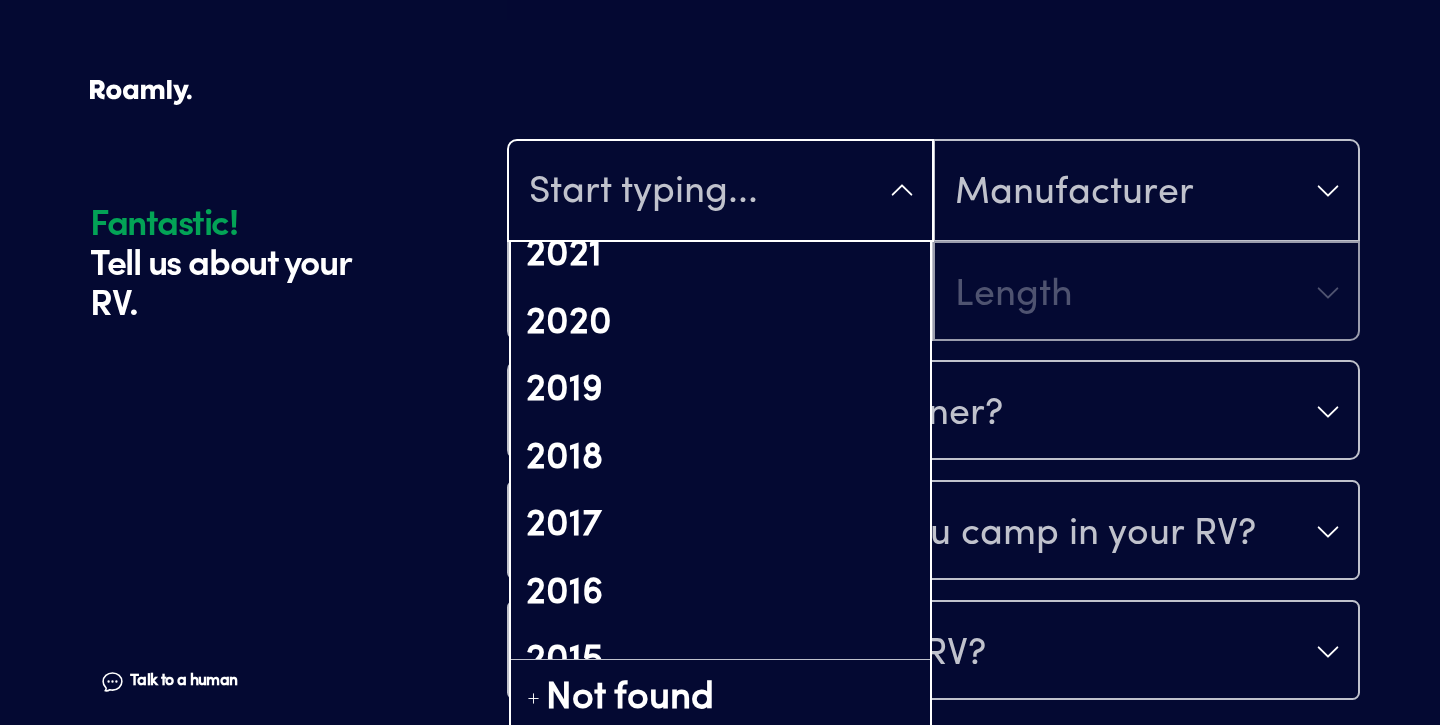 click on "2017" at bounding box center (720, 526) 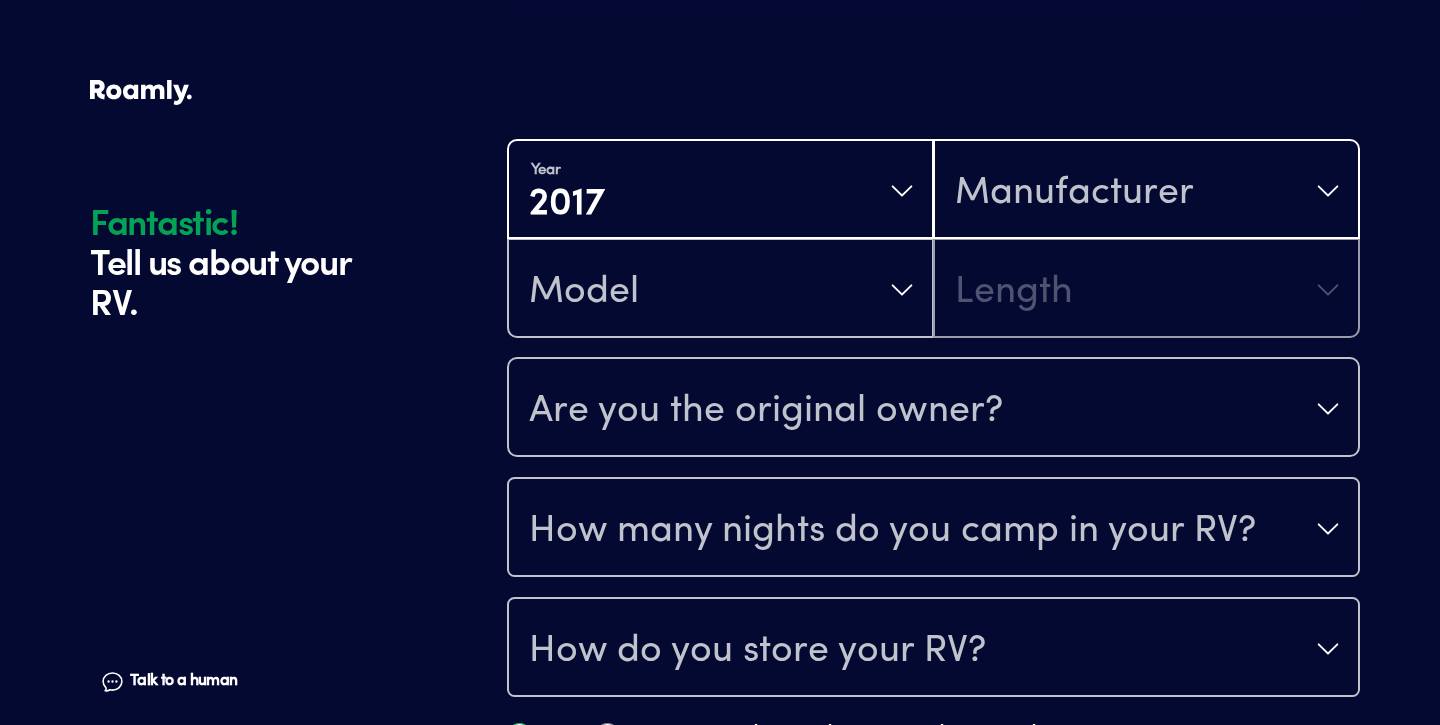 click on "Manufacturer" at bounding box center [1074, 193] 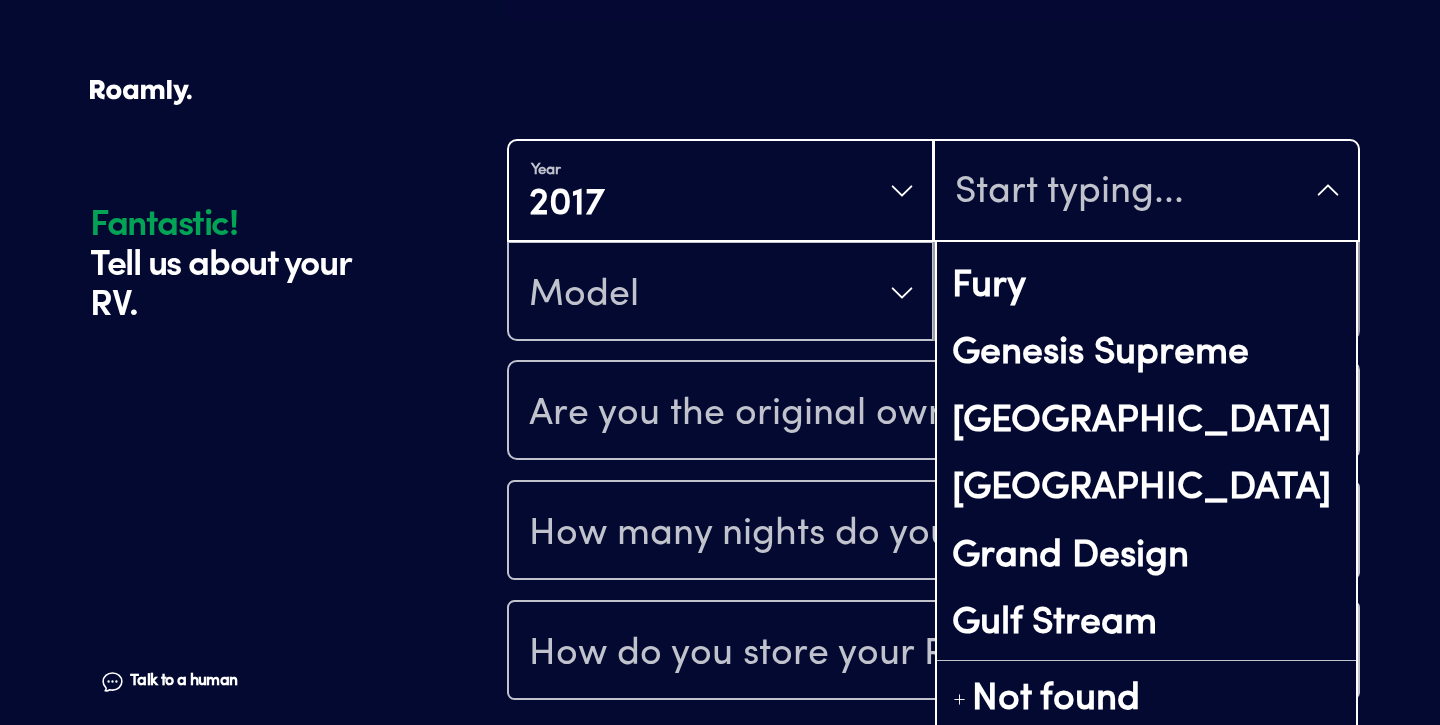 scroll, scrollTop: 6068, scrollLeft: 0, axis: vertical 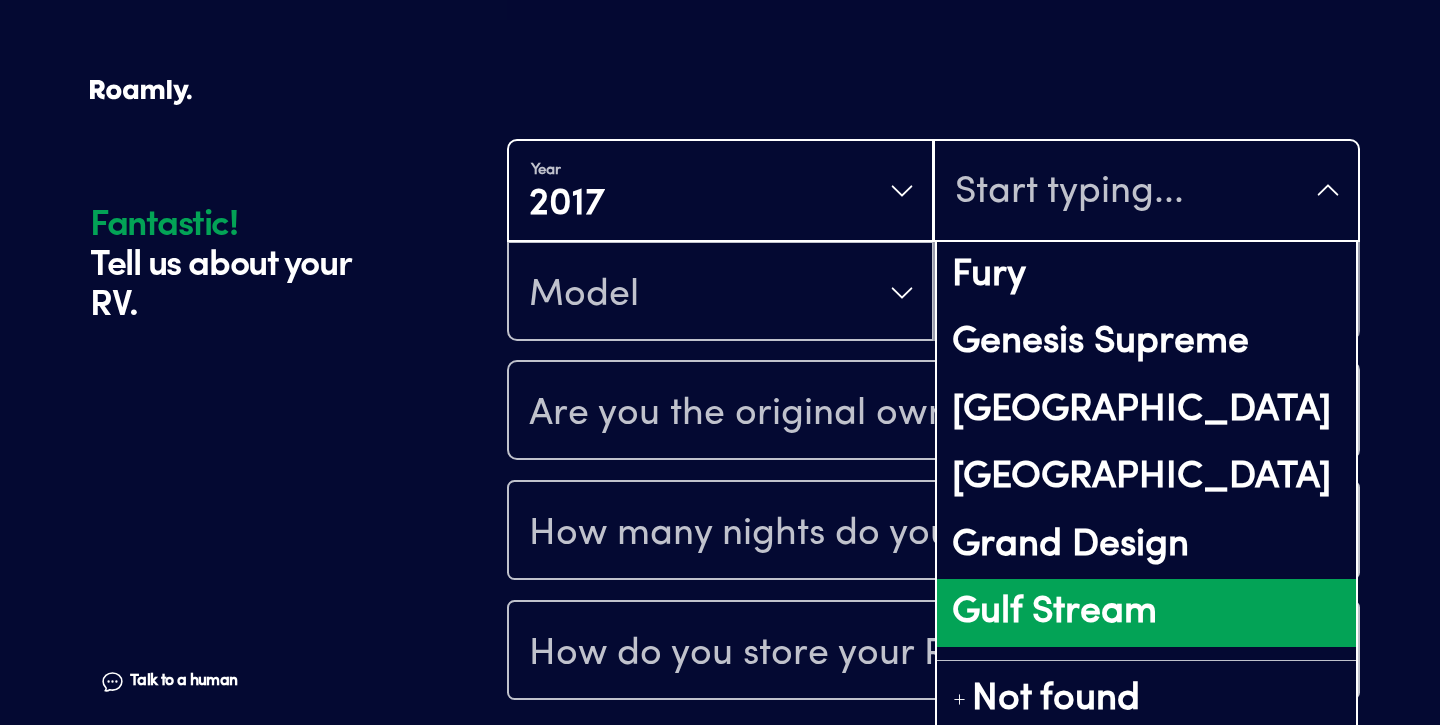 click on "Grand Design" at bounding box center [1146, 546] 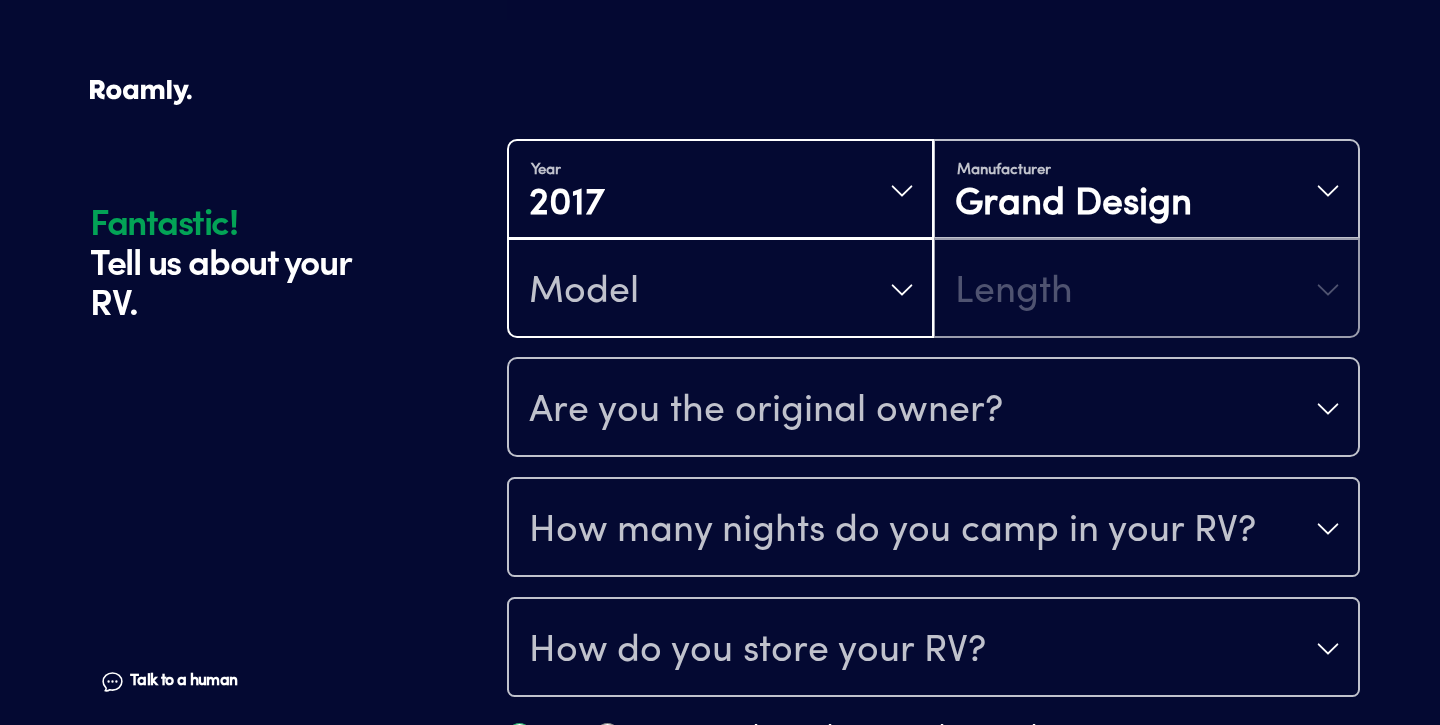 click on "Model" at bounding box center (720, 290) 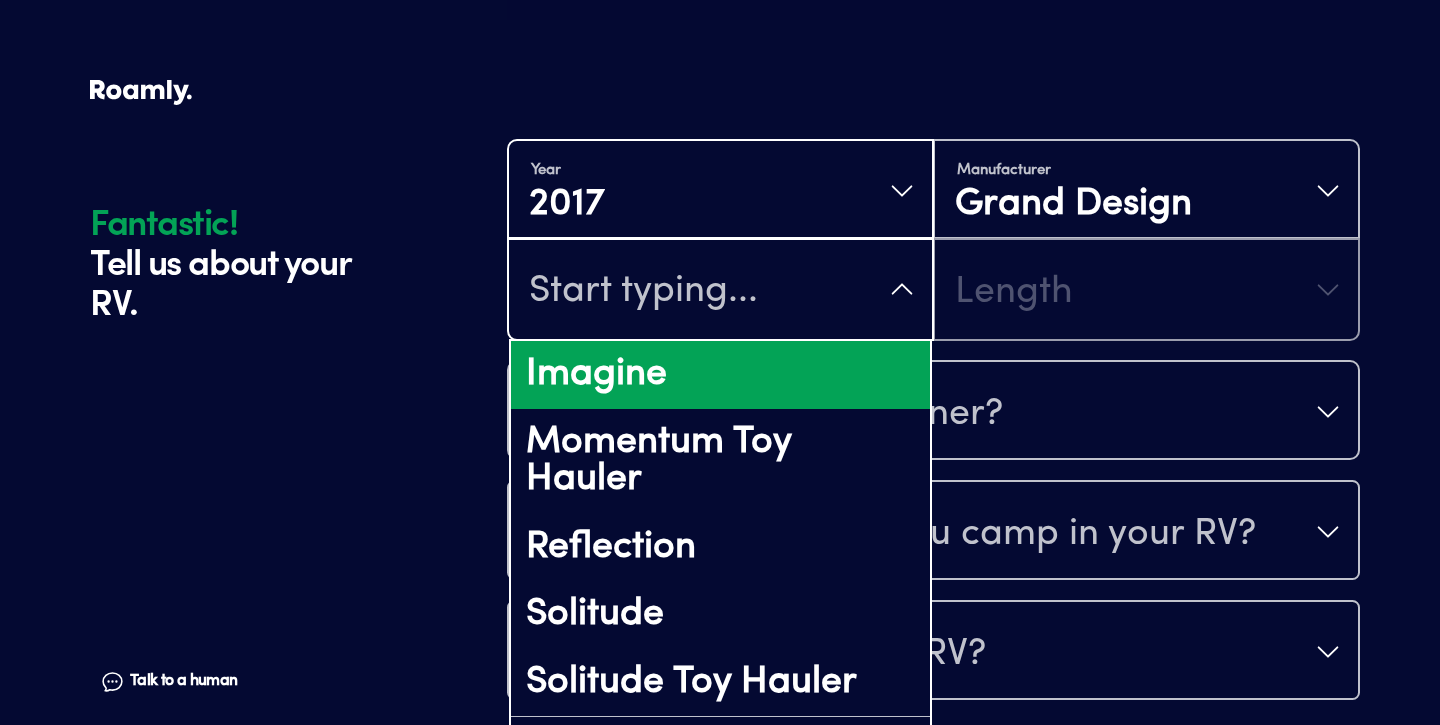 click on "Imagine" at bounding box center [720, 375] 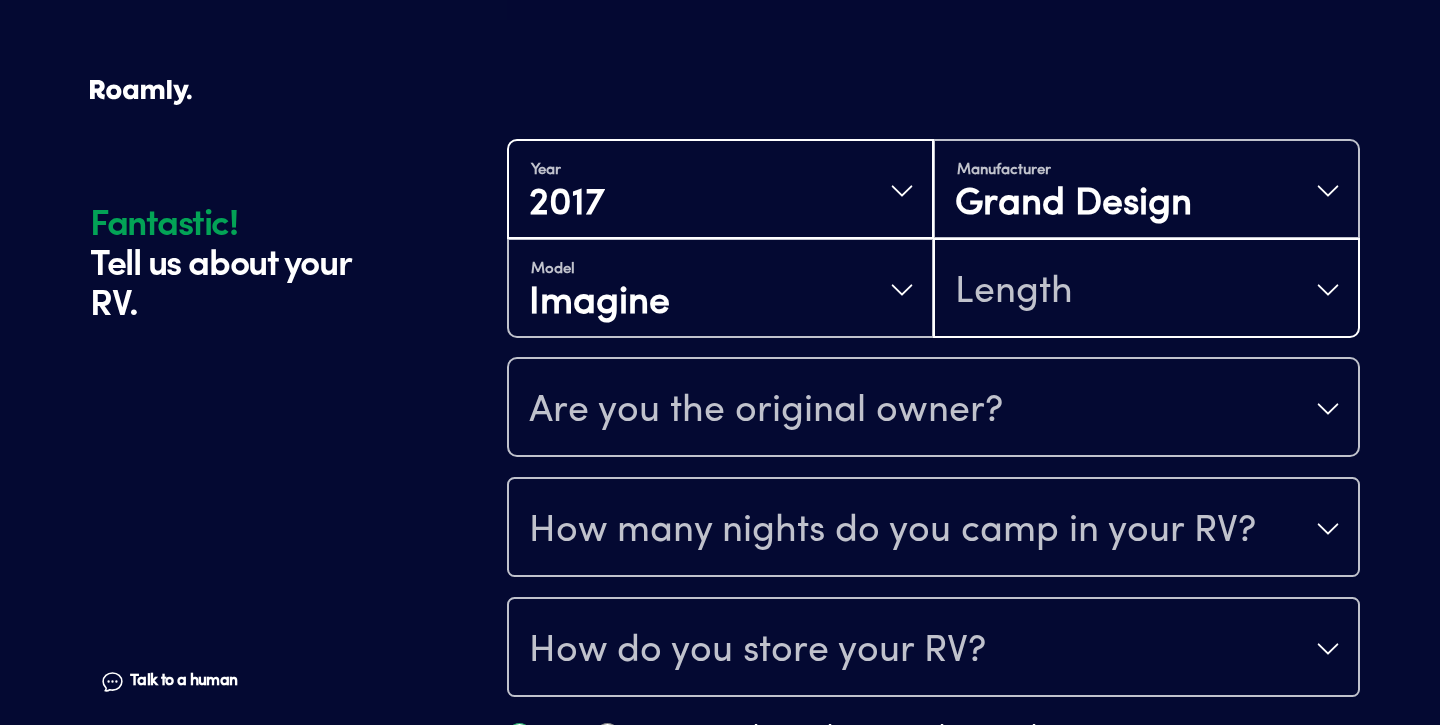 click on "Length" at bounding box center (1014, 292) 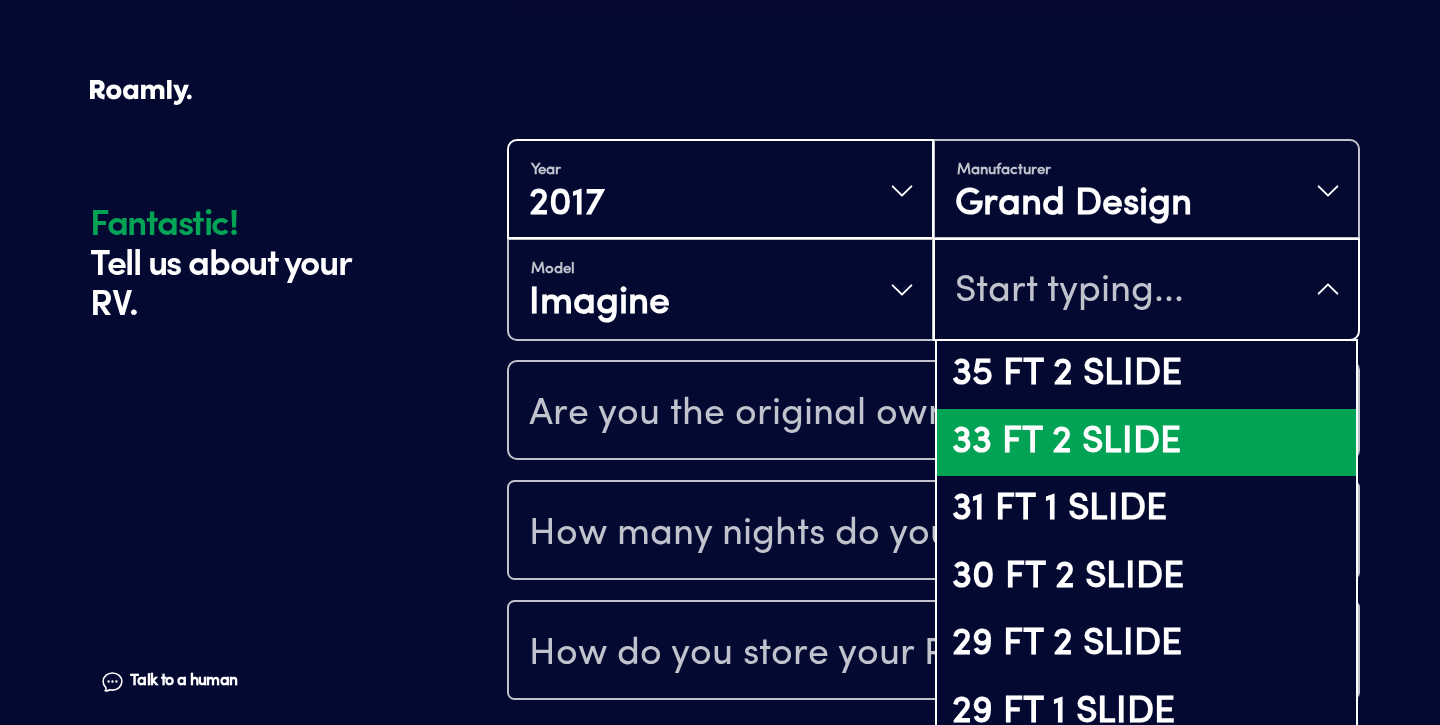 click on "33 FT 2 SLIDE" at bounding box center [1146, 443] 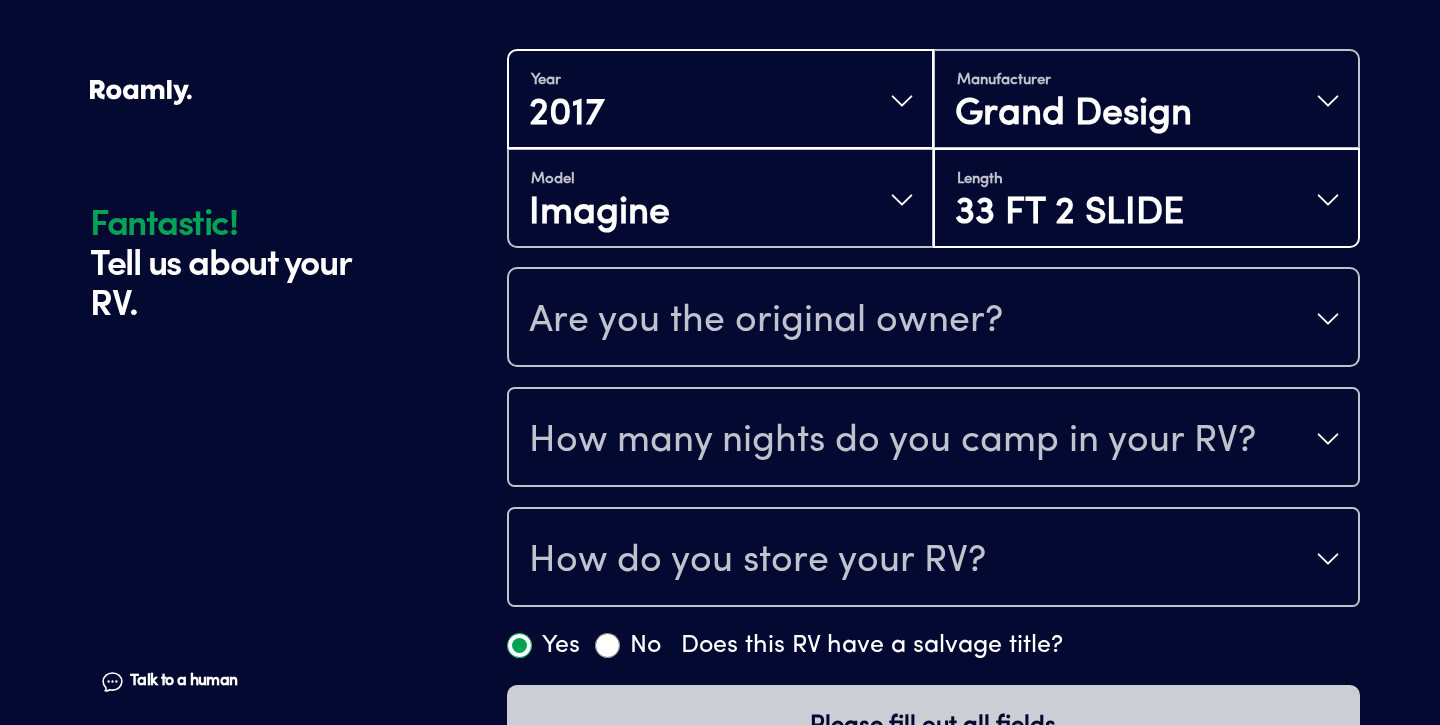 scroll, scrollTop: 487, scrollLeft: 0, axis: vertical 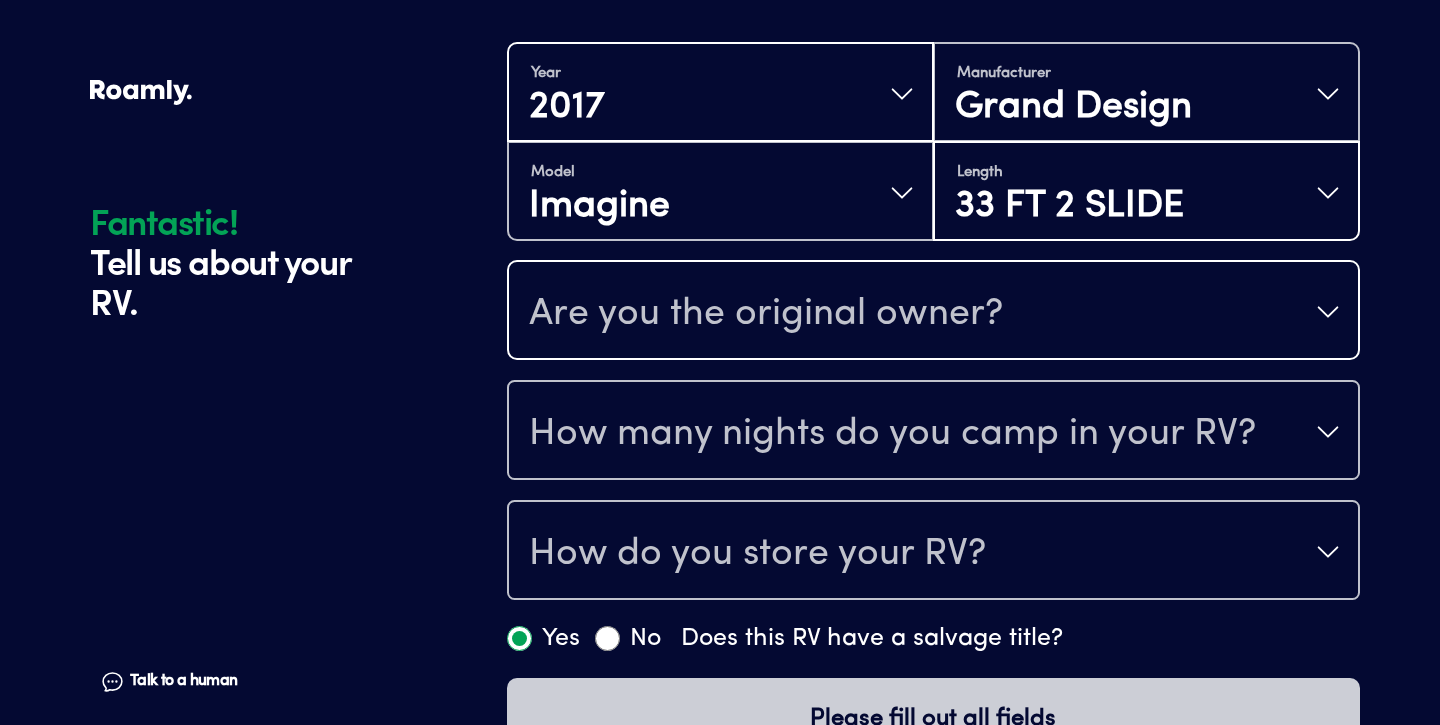 click on "Are you the original owner?" at bounding box center [766, 314] 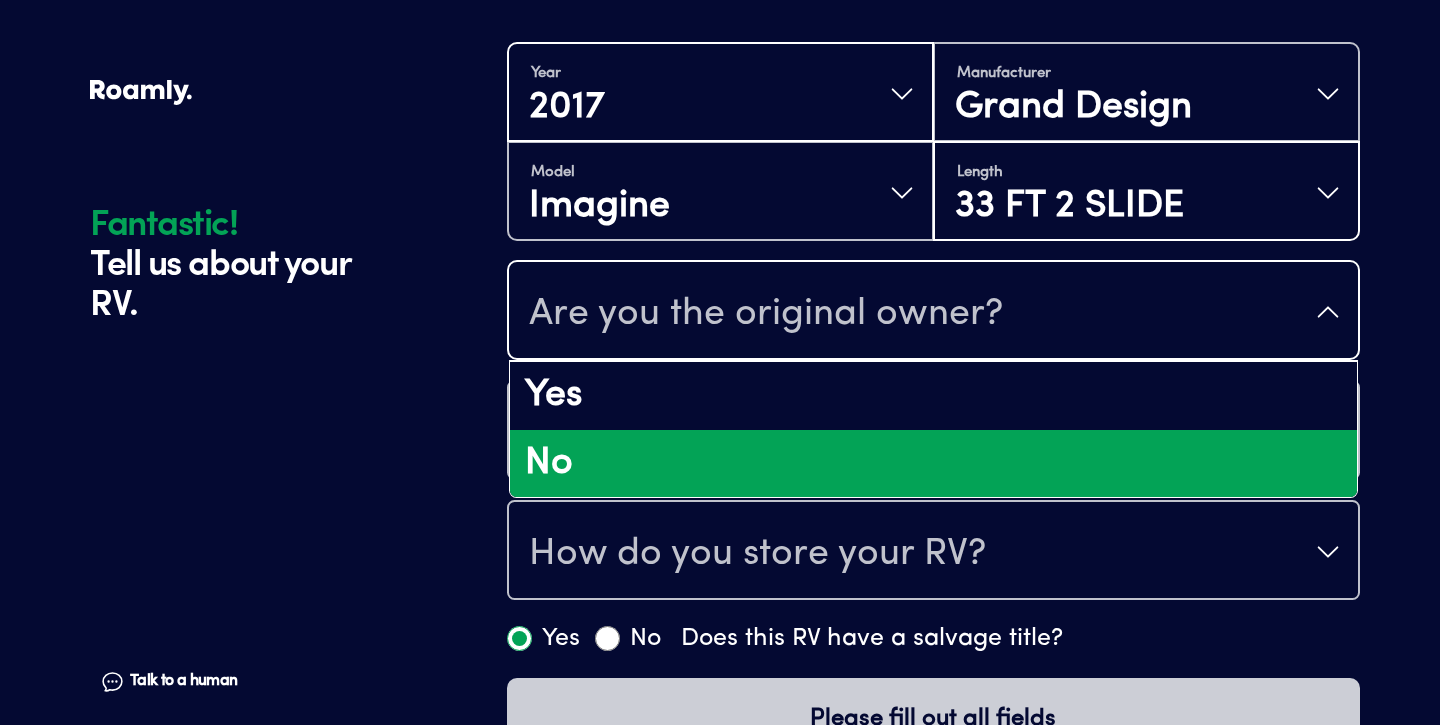 click on "No" at bounding box center [933, 464] 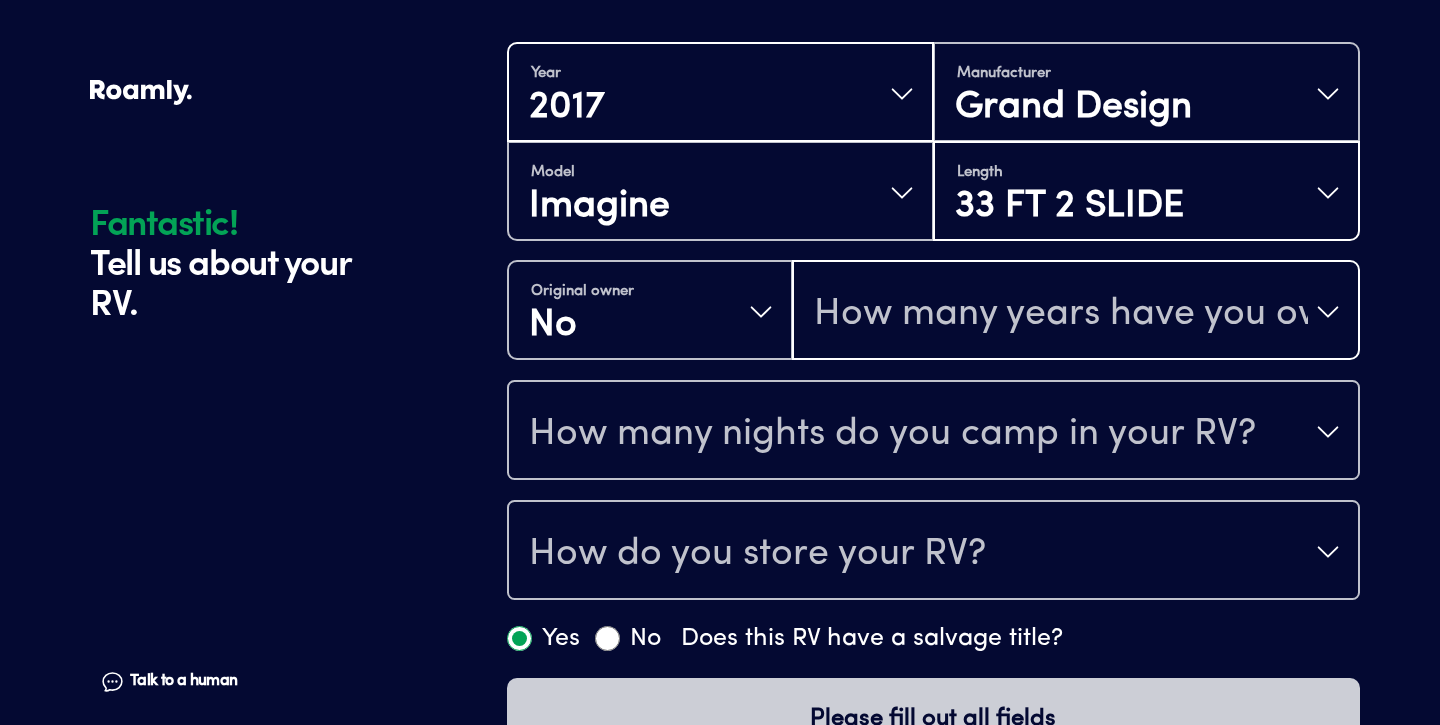 click on "How many years have you owned it?" at bounding box center [1061, 314] 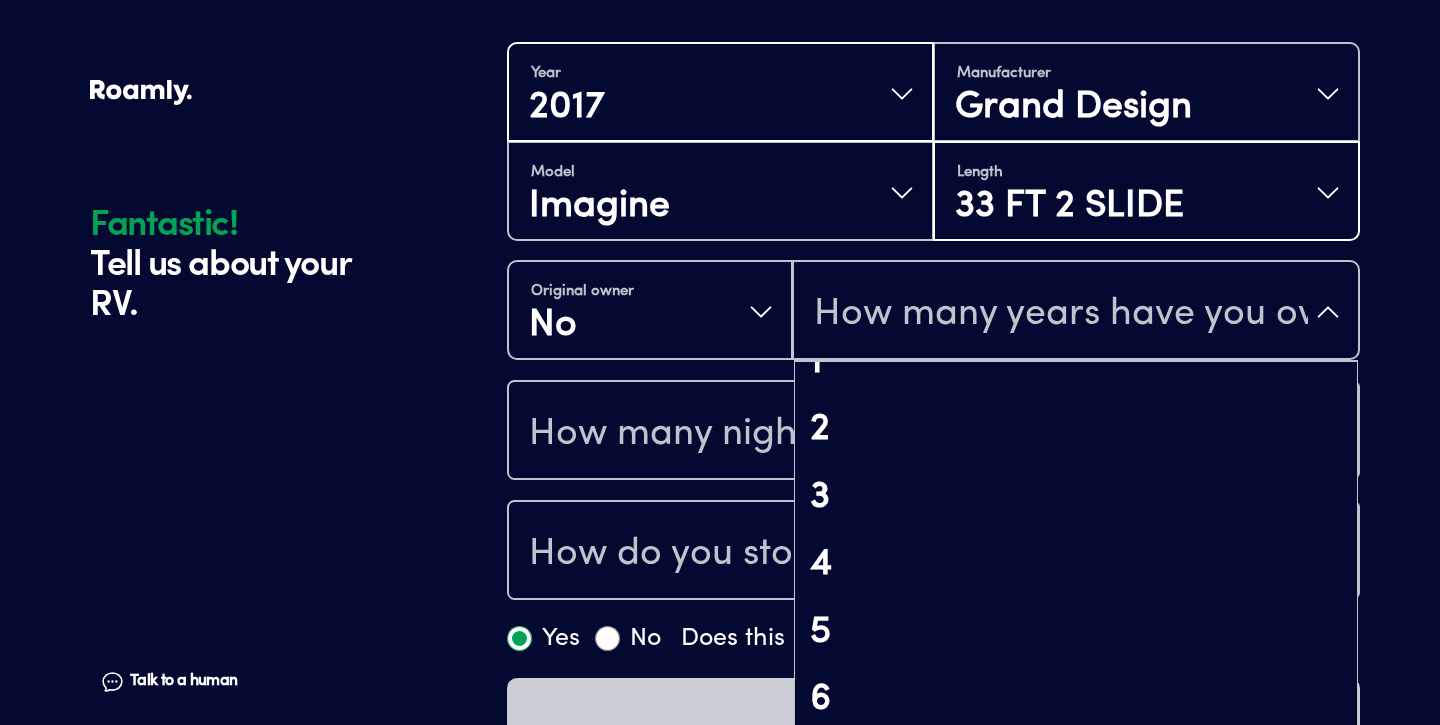 scroll, scrollTop: 128, scrollLeft: 0, axis: vertical 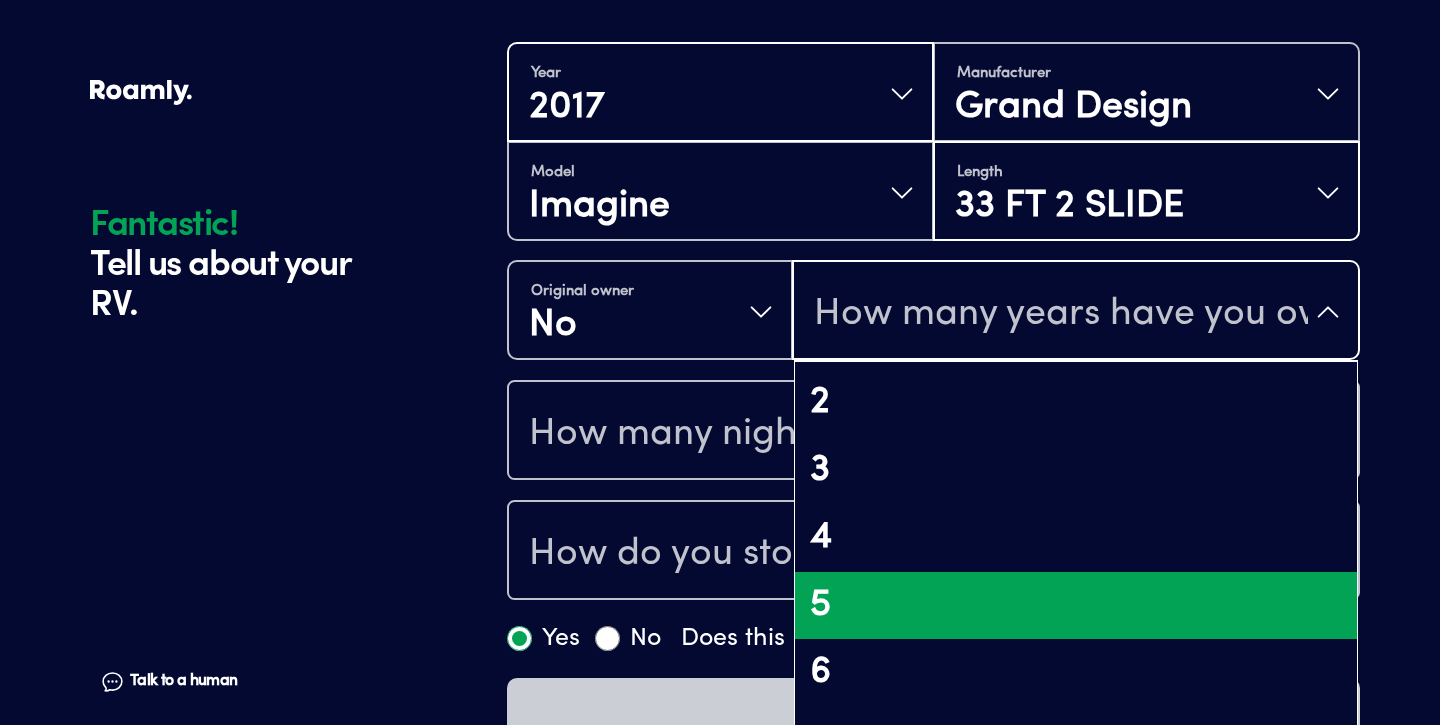 click on "5" at bounding box center [1076, 606] 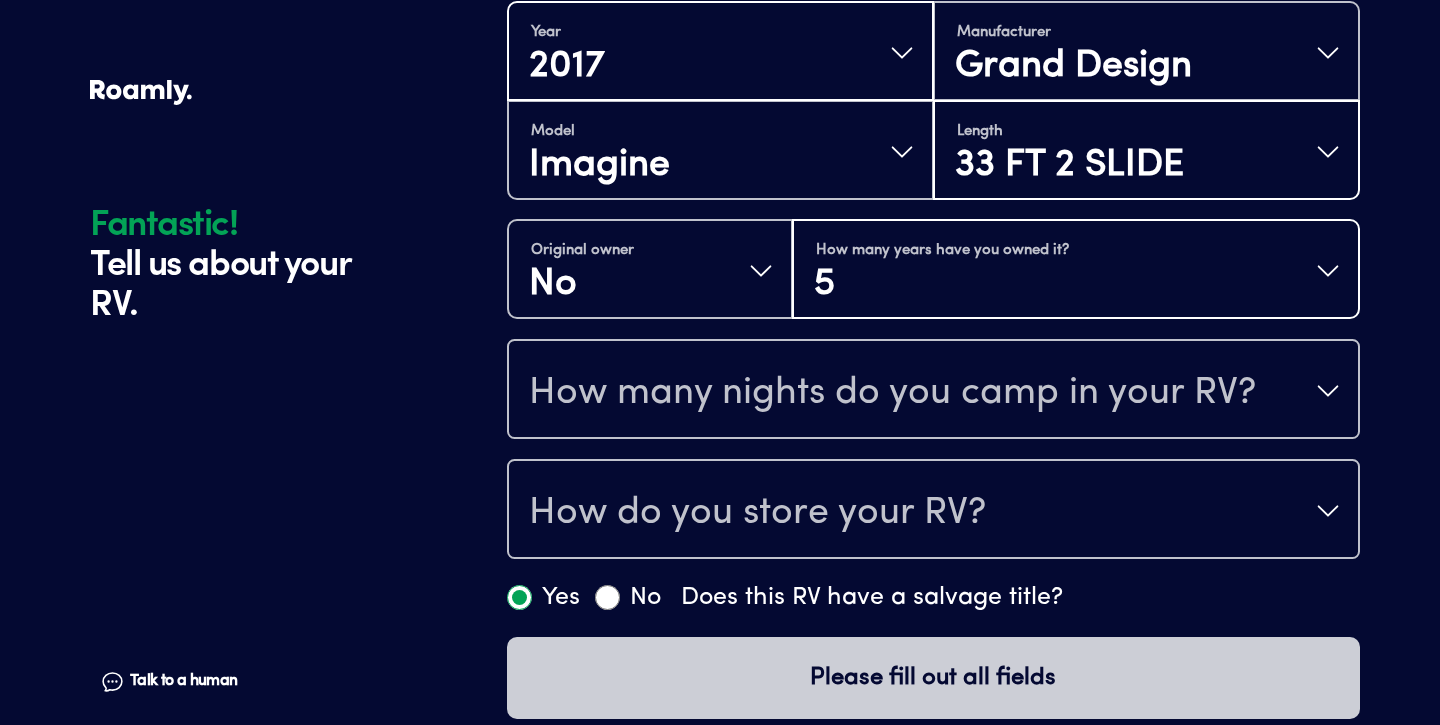 scroll, scrollTop: 551, scrollLeft: 0, axis: vertical 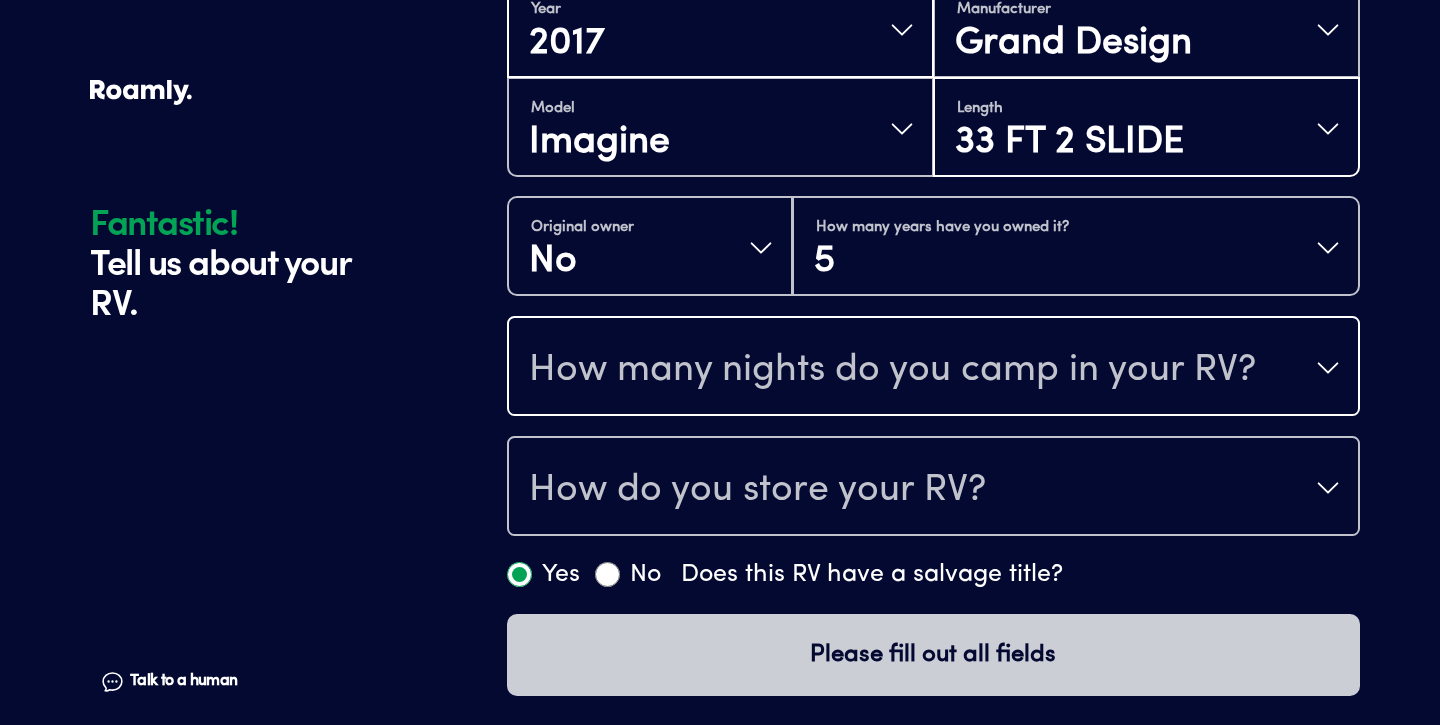click on "How many nights do you camp in your RV?" at bounding box center [892, 370] 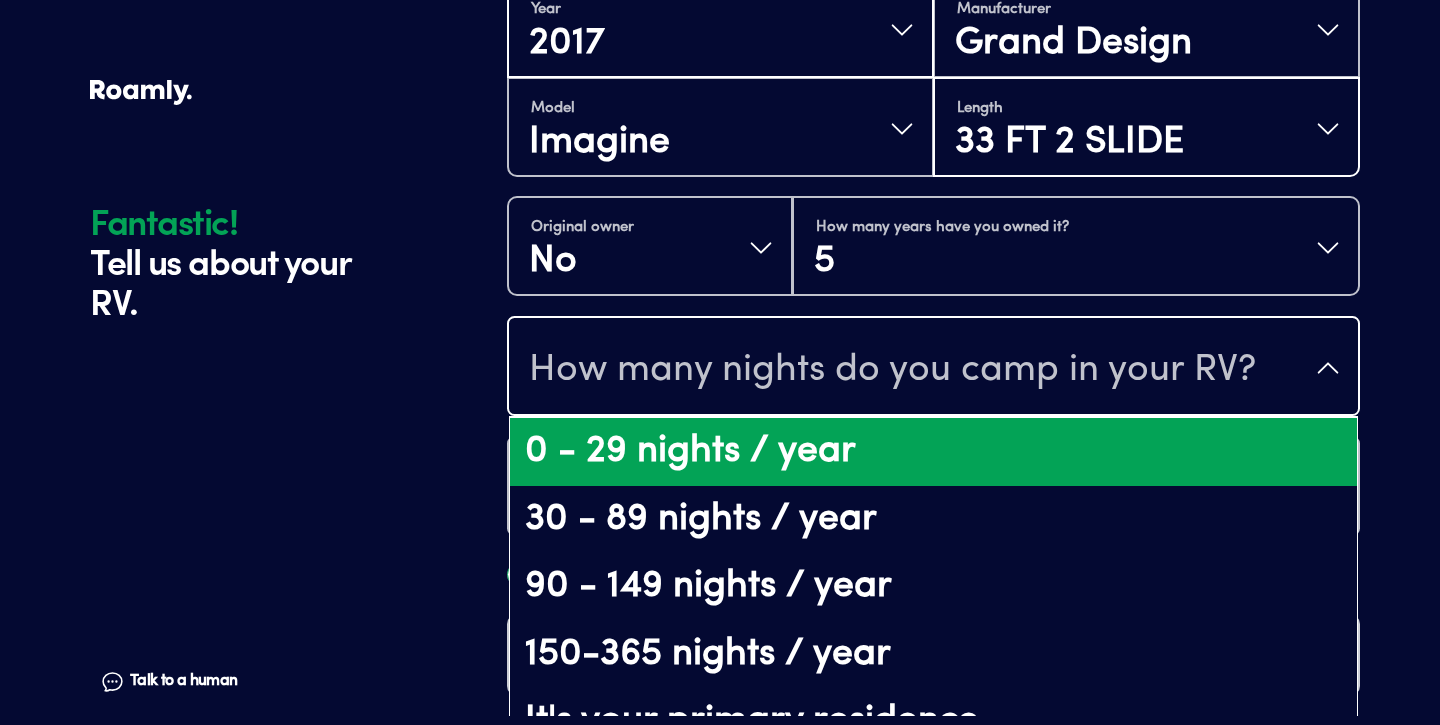 click on "0 - 29 nights / year" at bounding box center [933, 452] 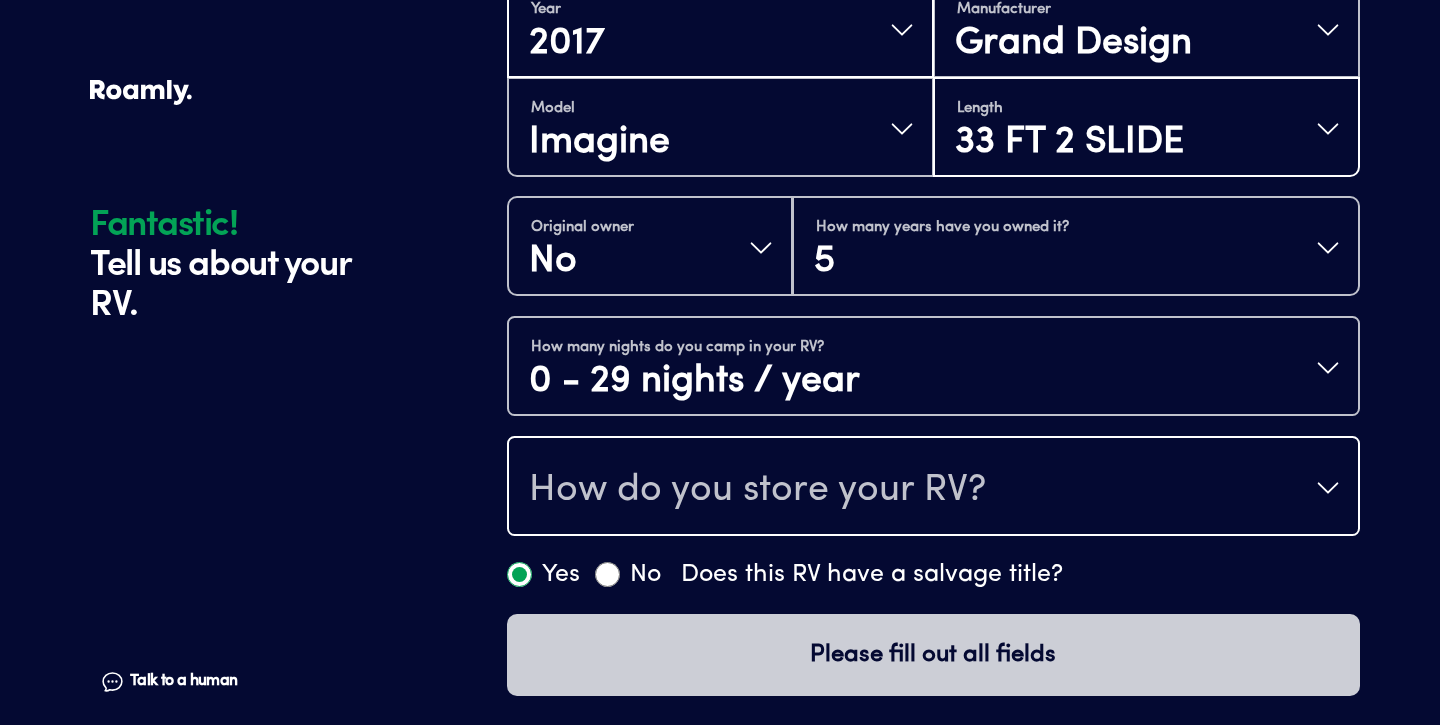 click on "How do you store your RV?" at bounding box center (757, 490) 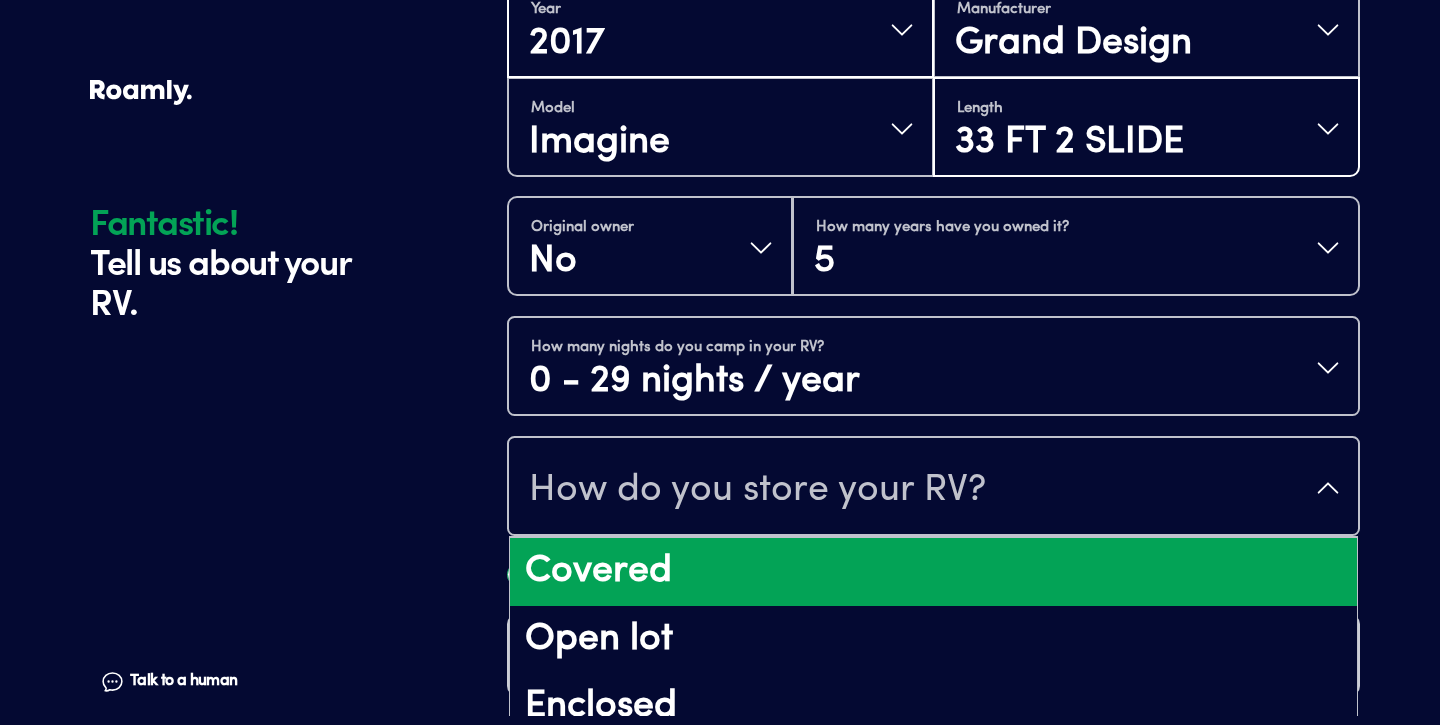 scroll, scrollTop: 26, scrollLeft: 0, axis: vertical 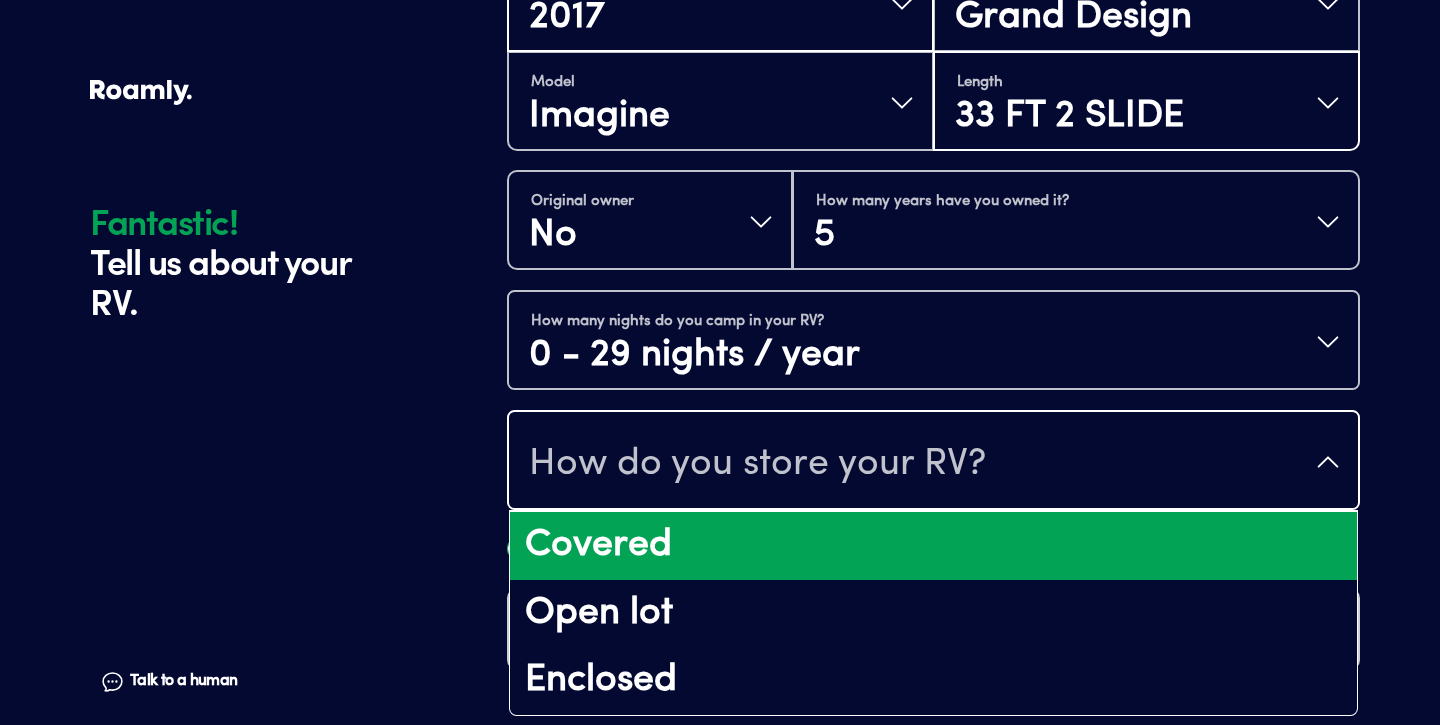 click on "Covered" at bounding box center (933, 546) 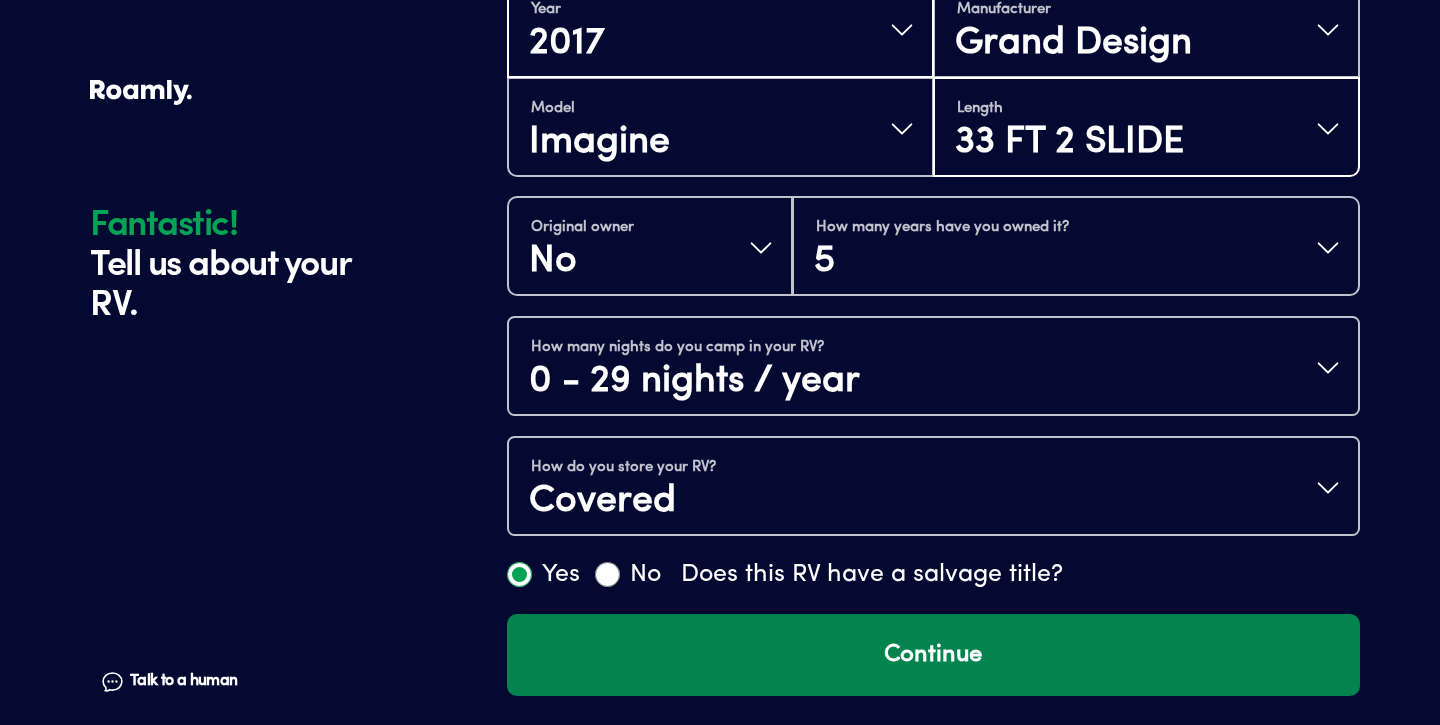 click on "Continue" at bounding box center (933, 655) 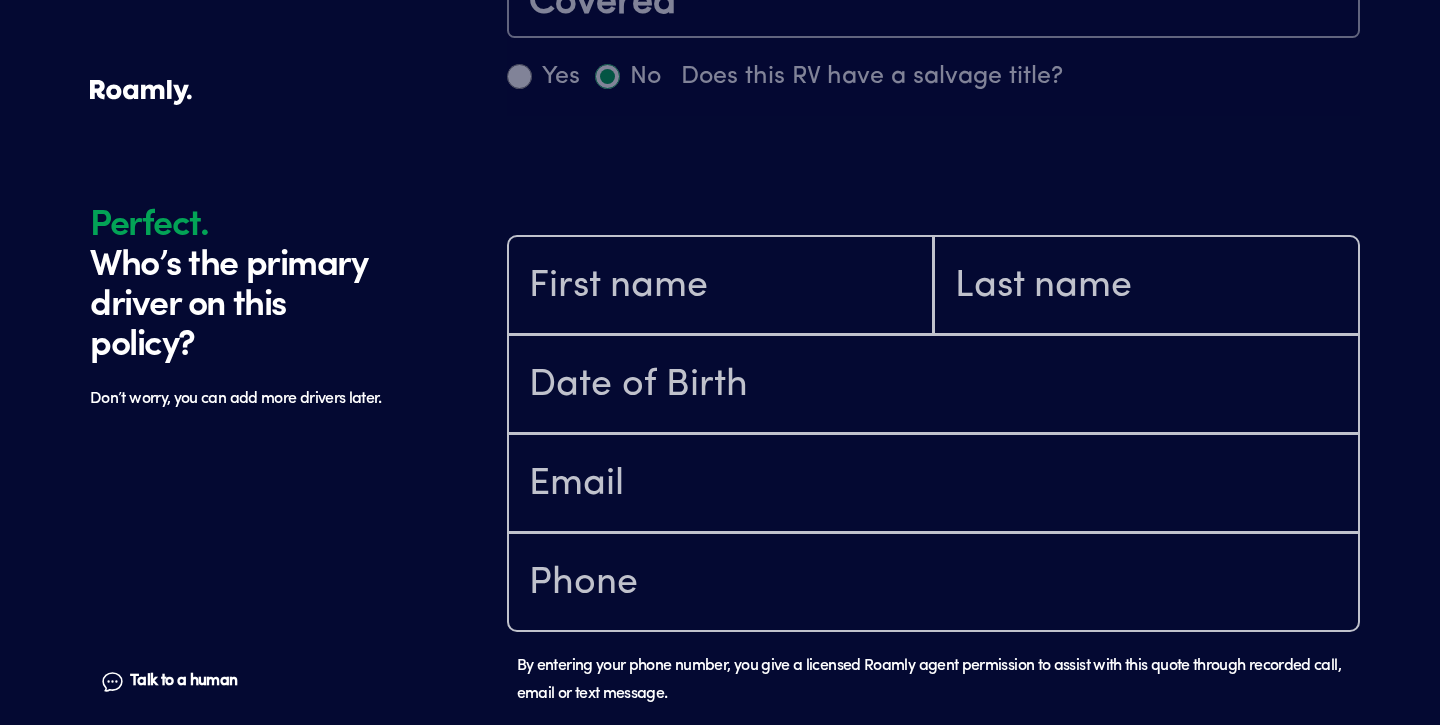 scroll, scrollTop: 1184, scrollLeft: 0, axis: vertical 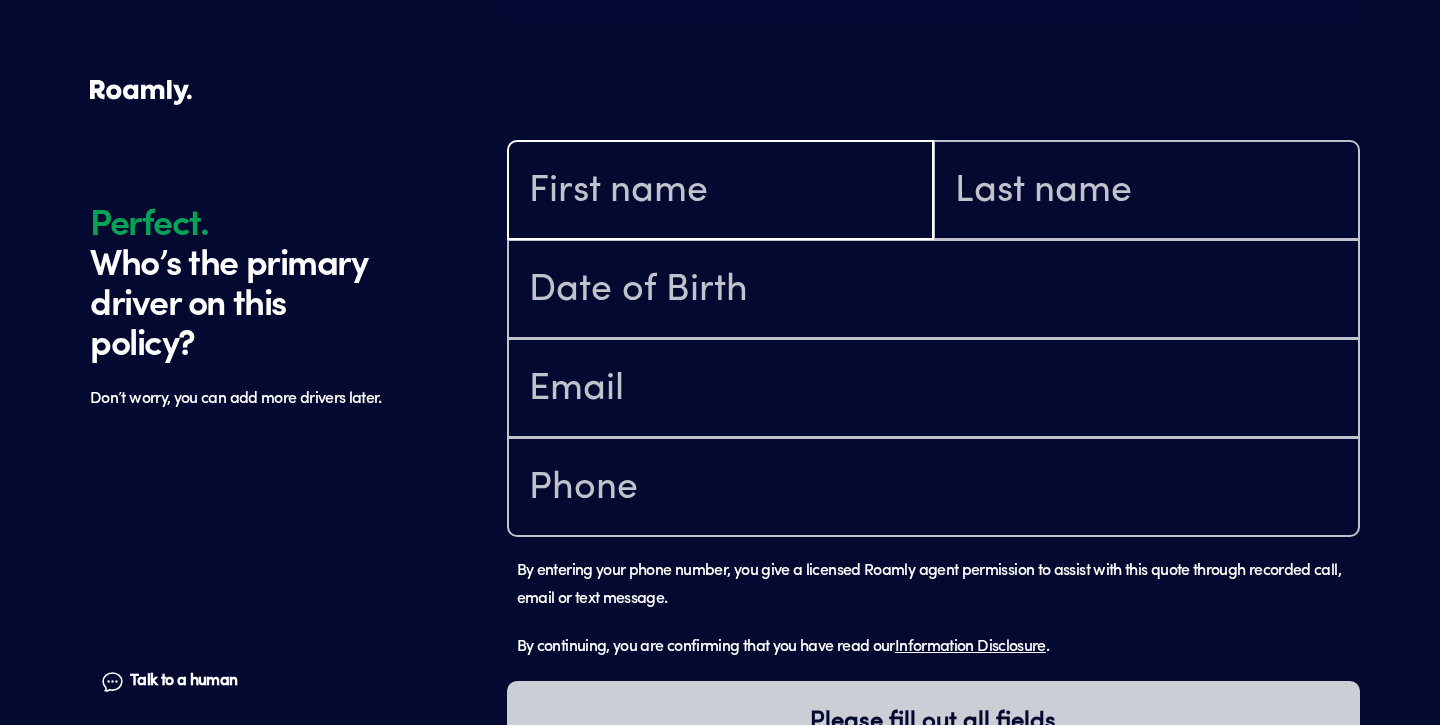 click at bounding box center (720, 192) 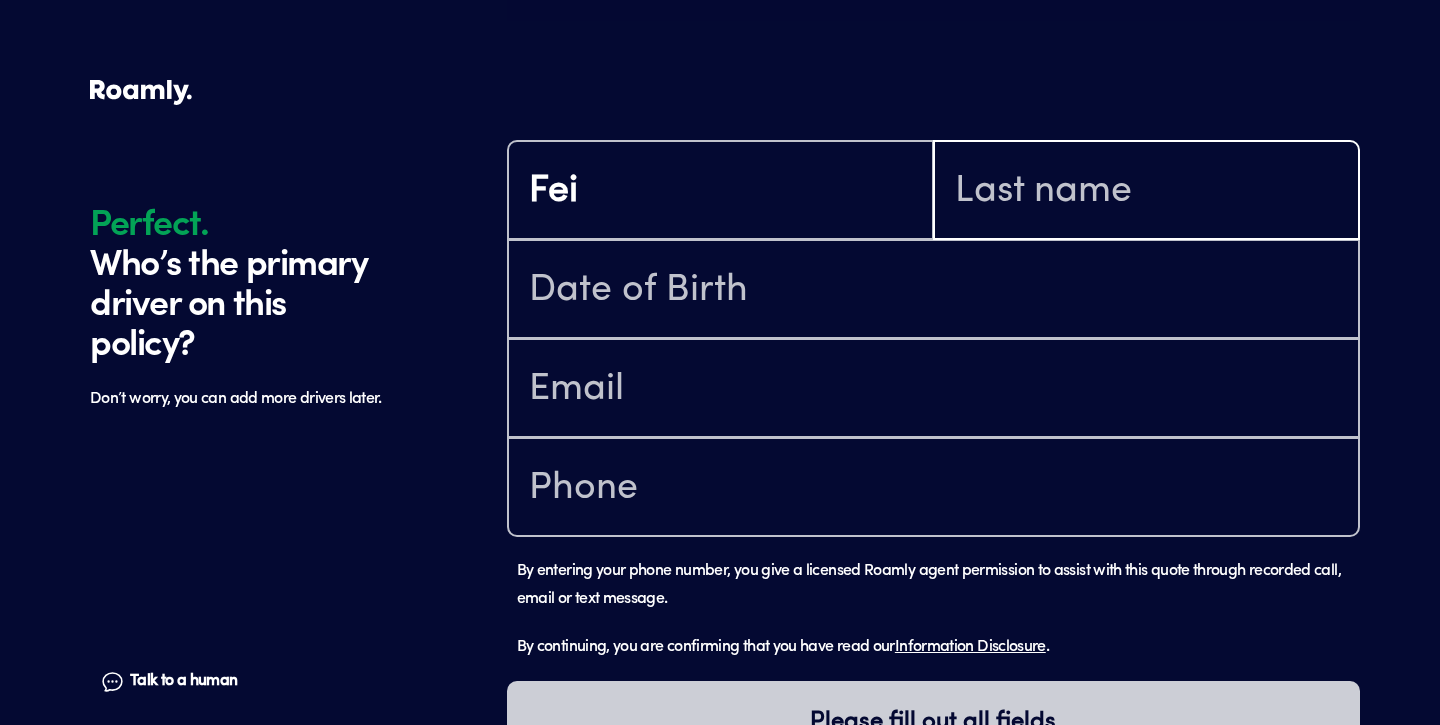 type on "Ma" 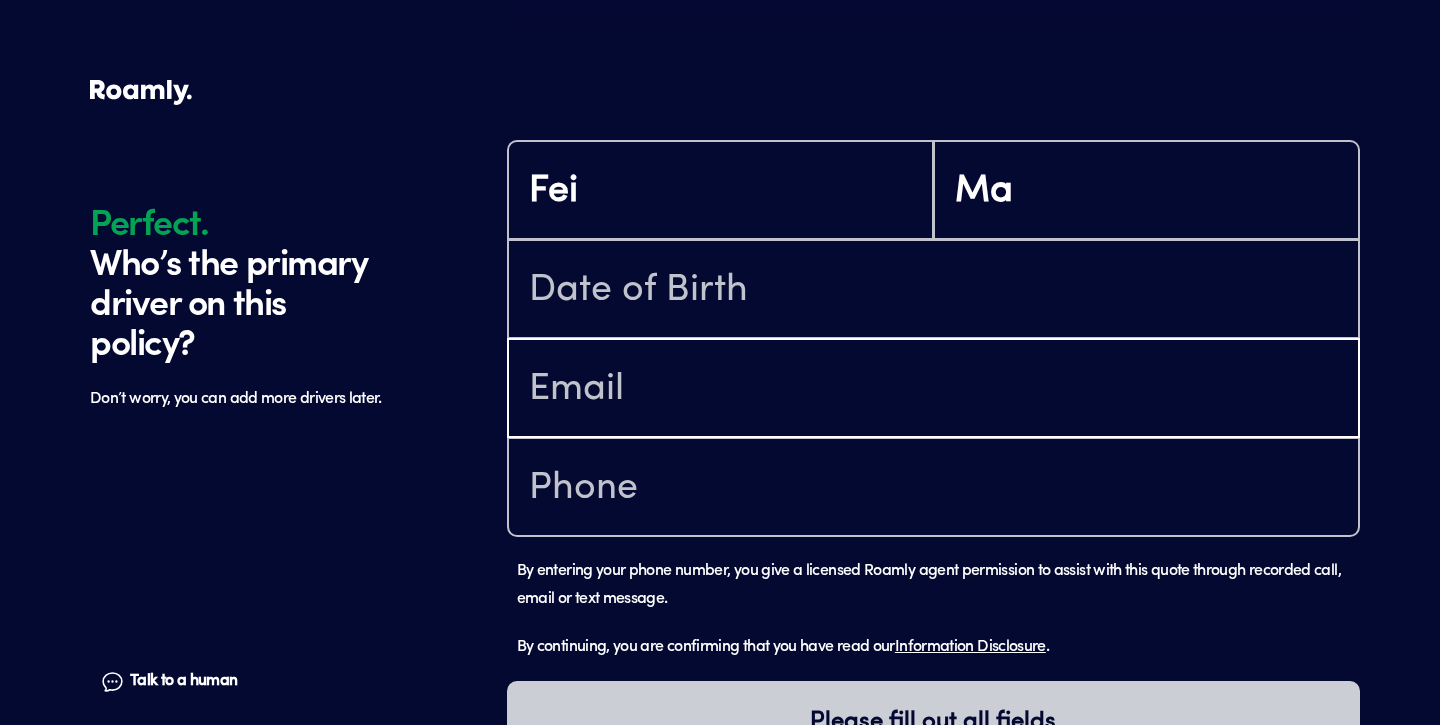 type on "[EMAIL_ADDRESS][DOMAIN_NAME]" 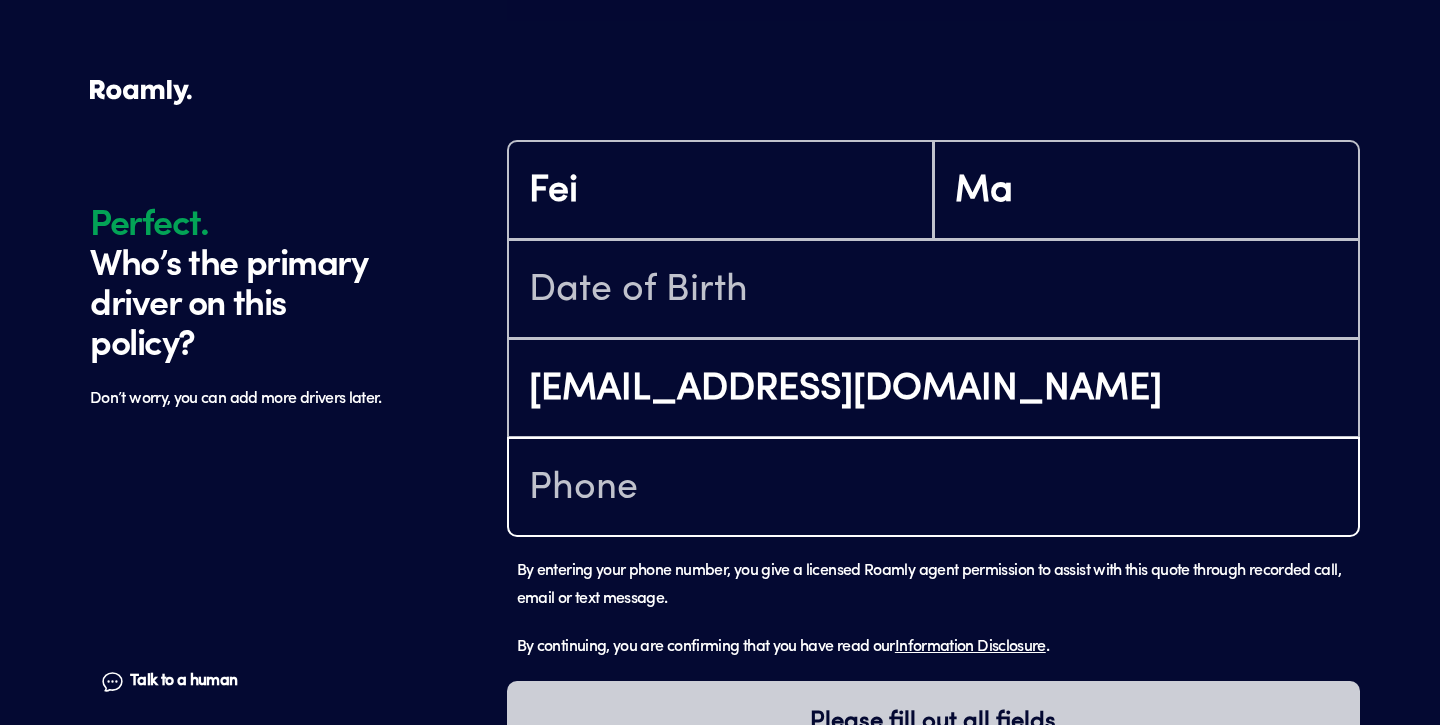 type on "[PHONE_NUMBER]" 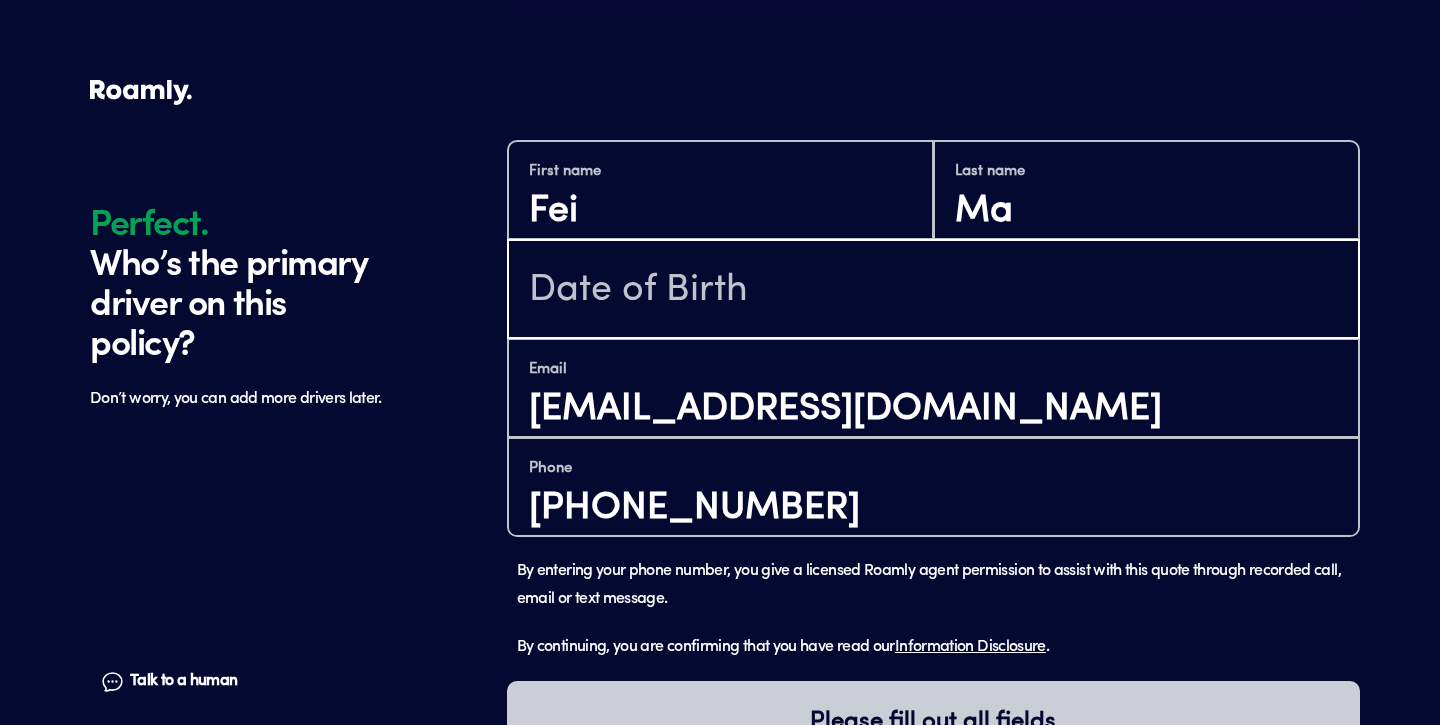 click at bounding box center [933, 291] 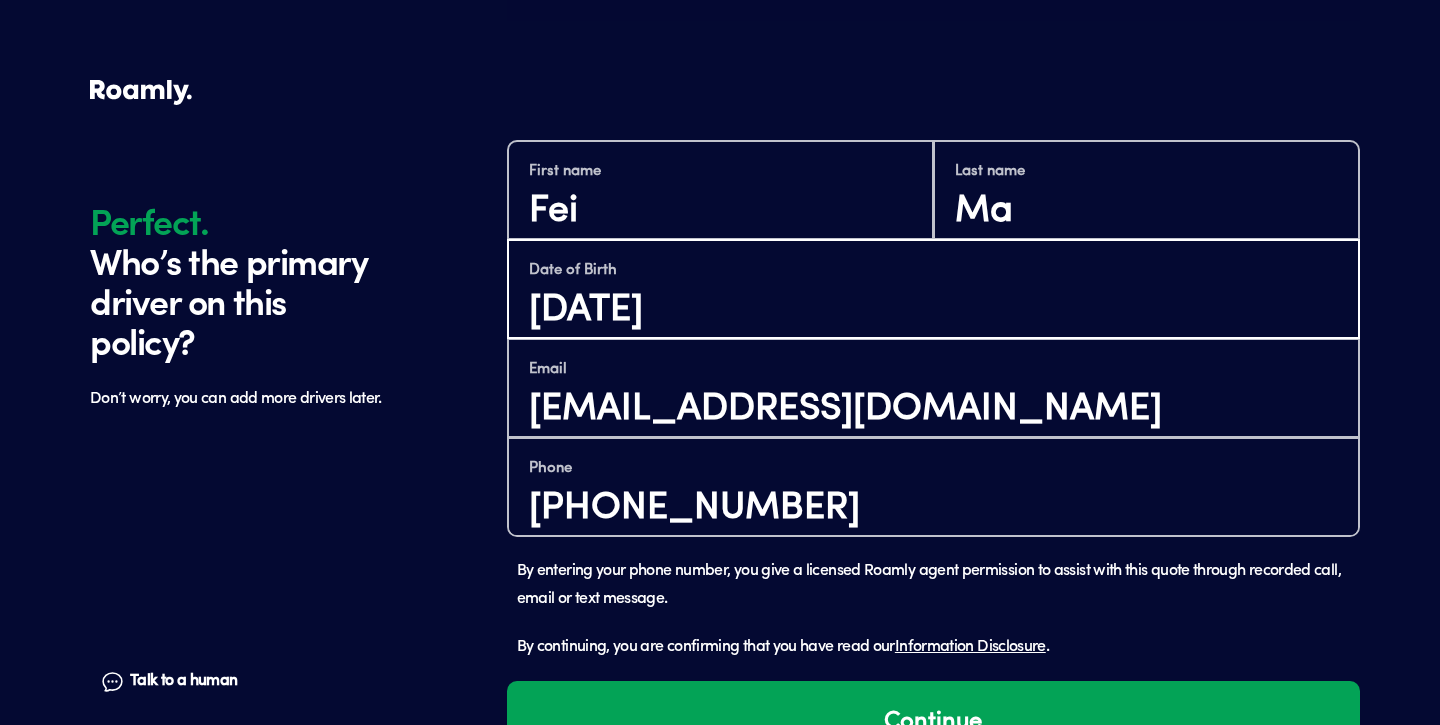 scroll, scrollTop: 1251, scrollLeft: 0, axis: vertical 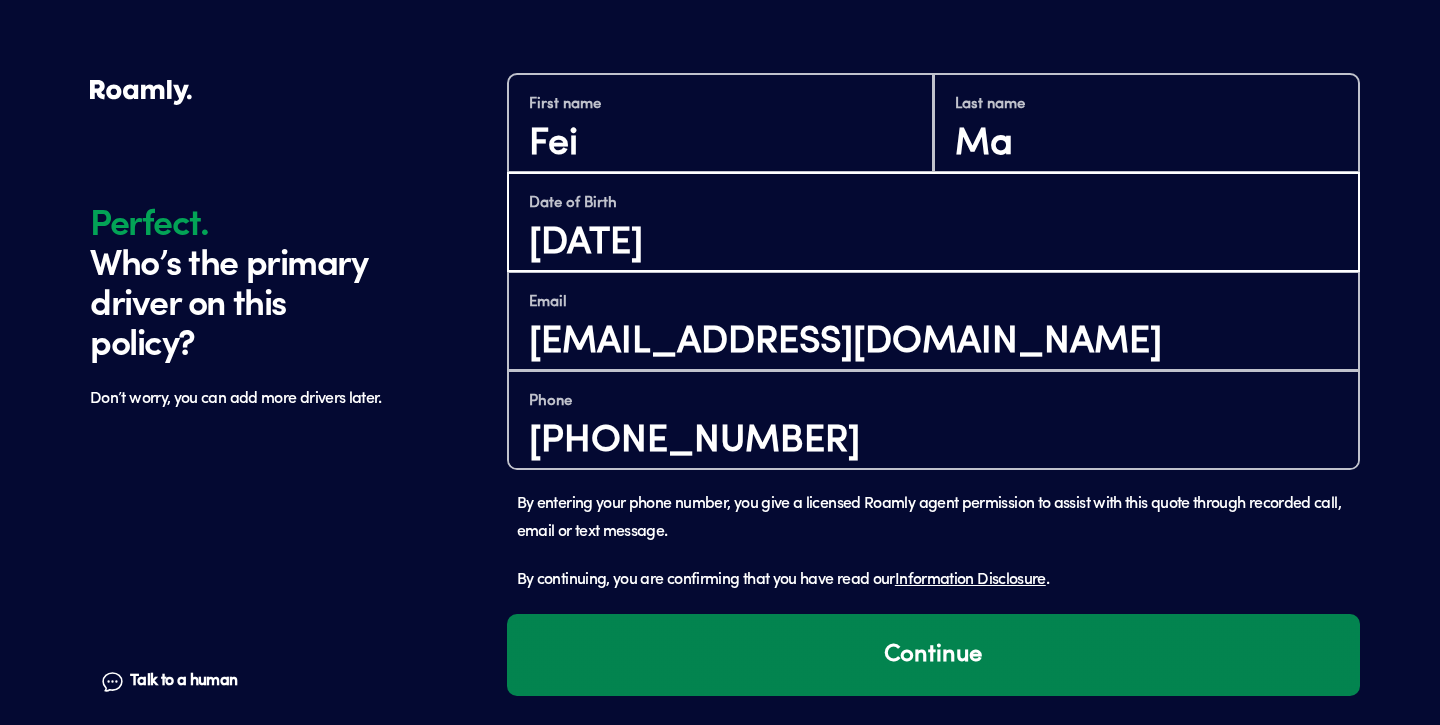 type on "[DATE]" 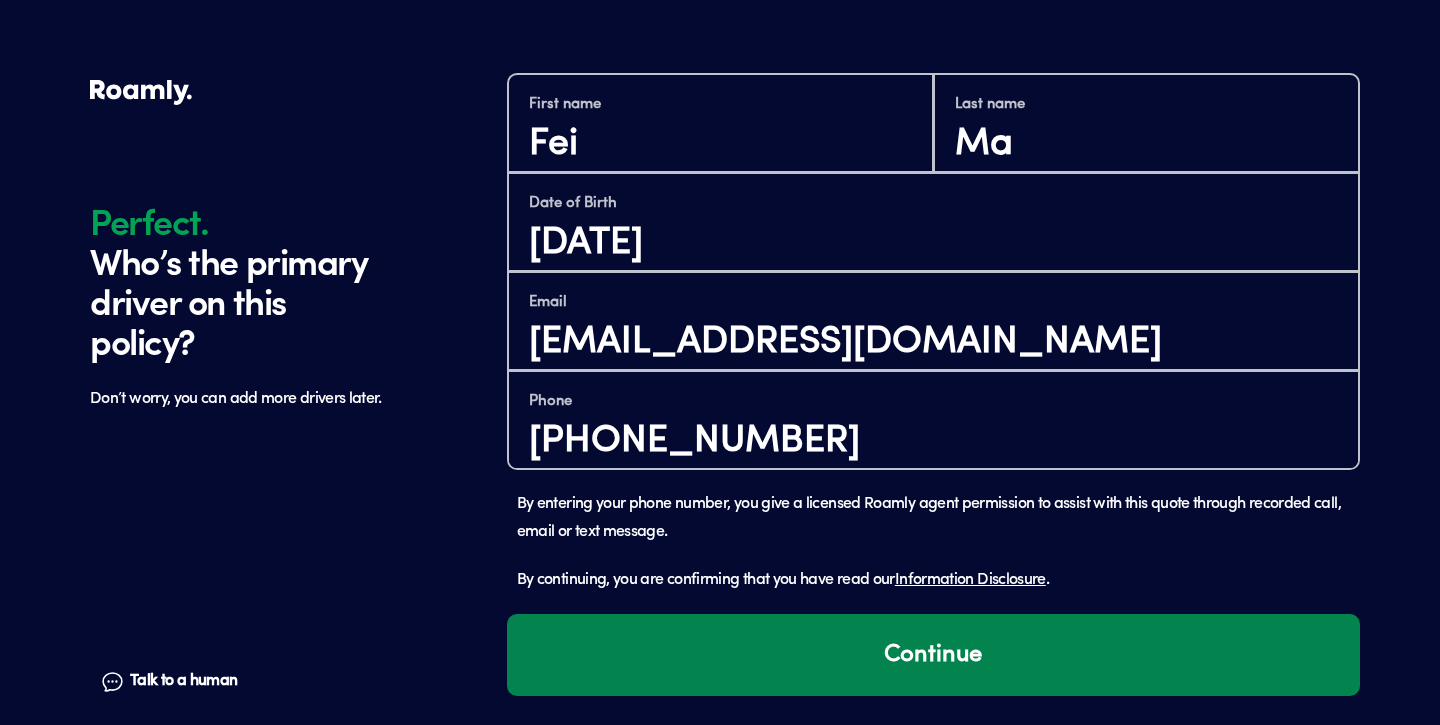 click on "Continue" at bounding box center (933, 655) 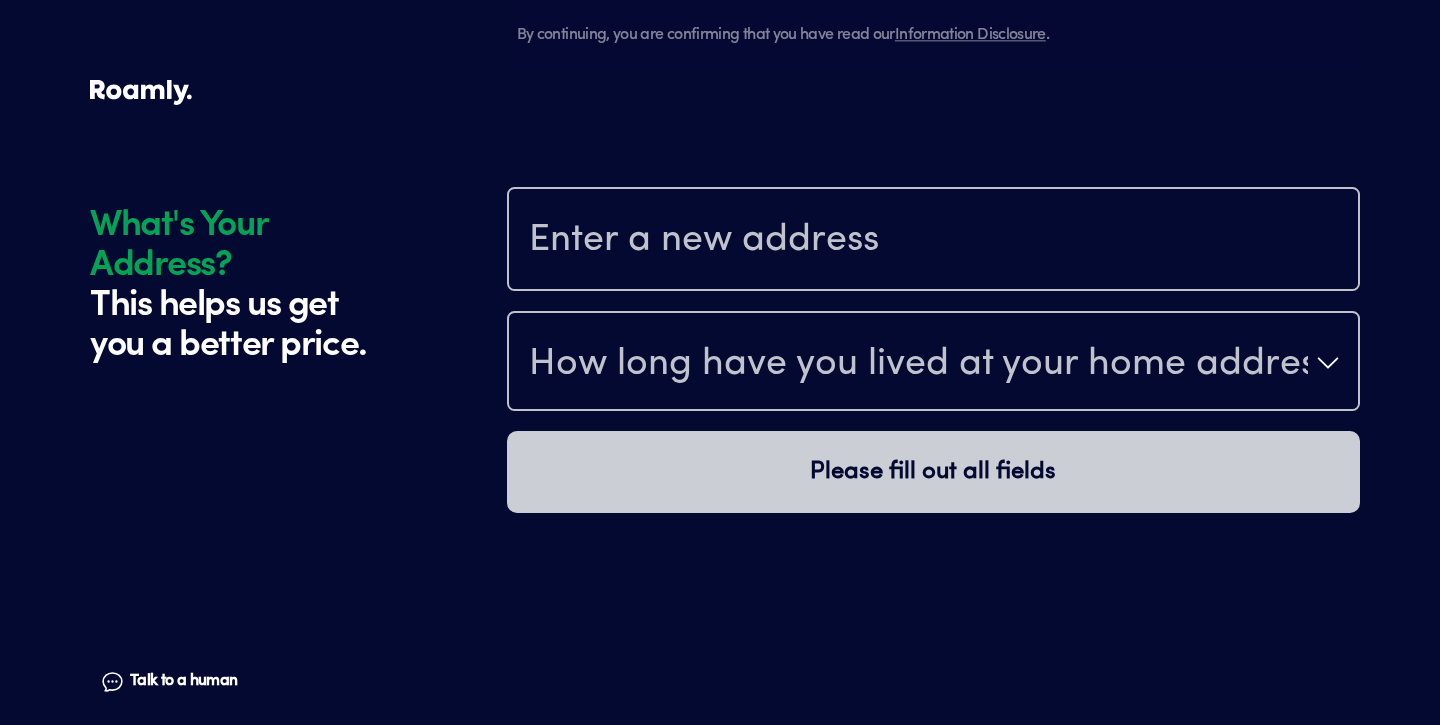 scroll, scrollTop: 1869, scrollLeft: 0, axis: vertical 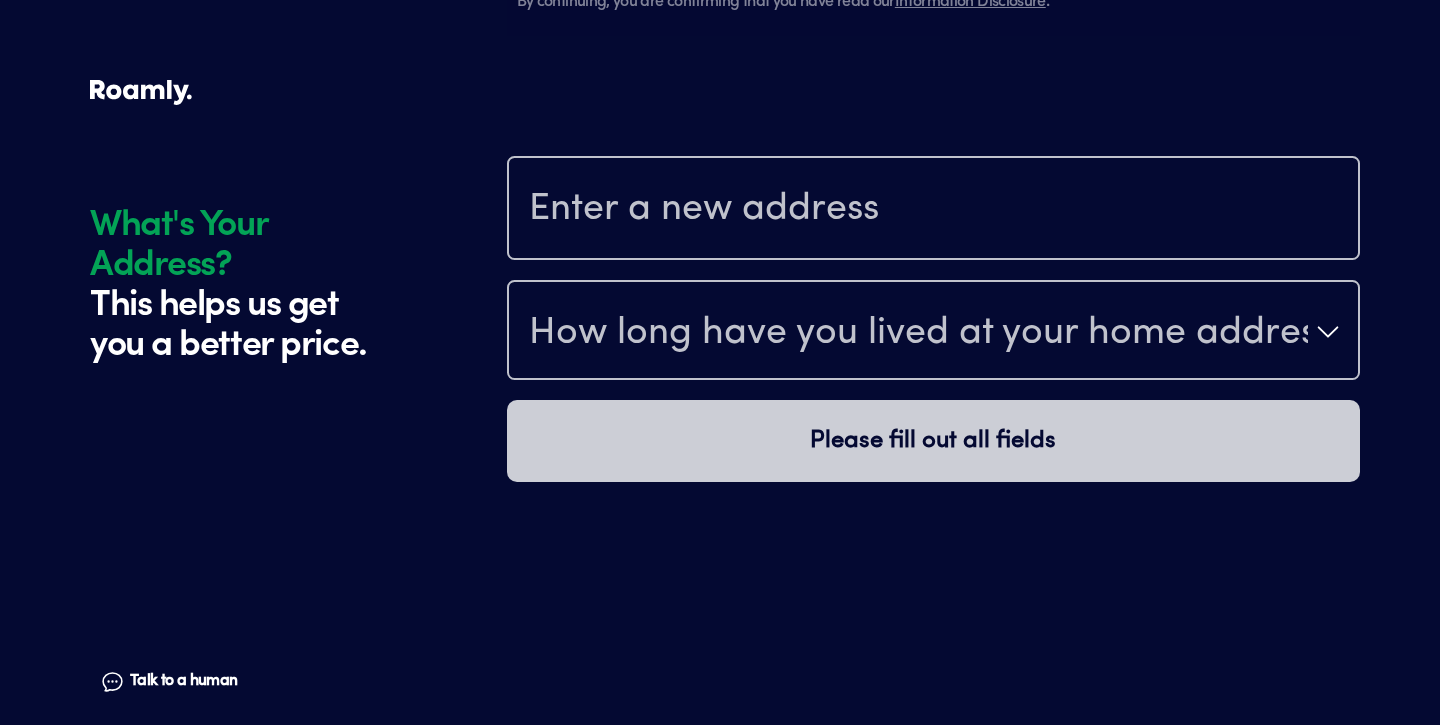 click at bounding box center (933, 210) 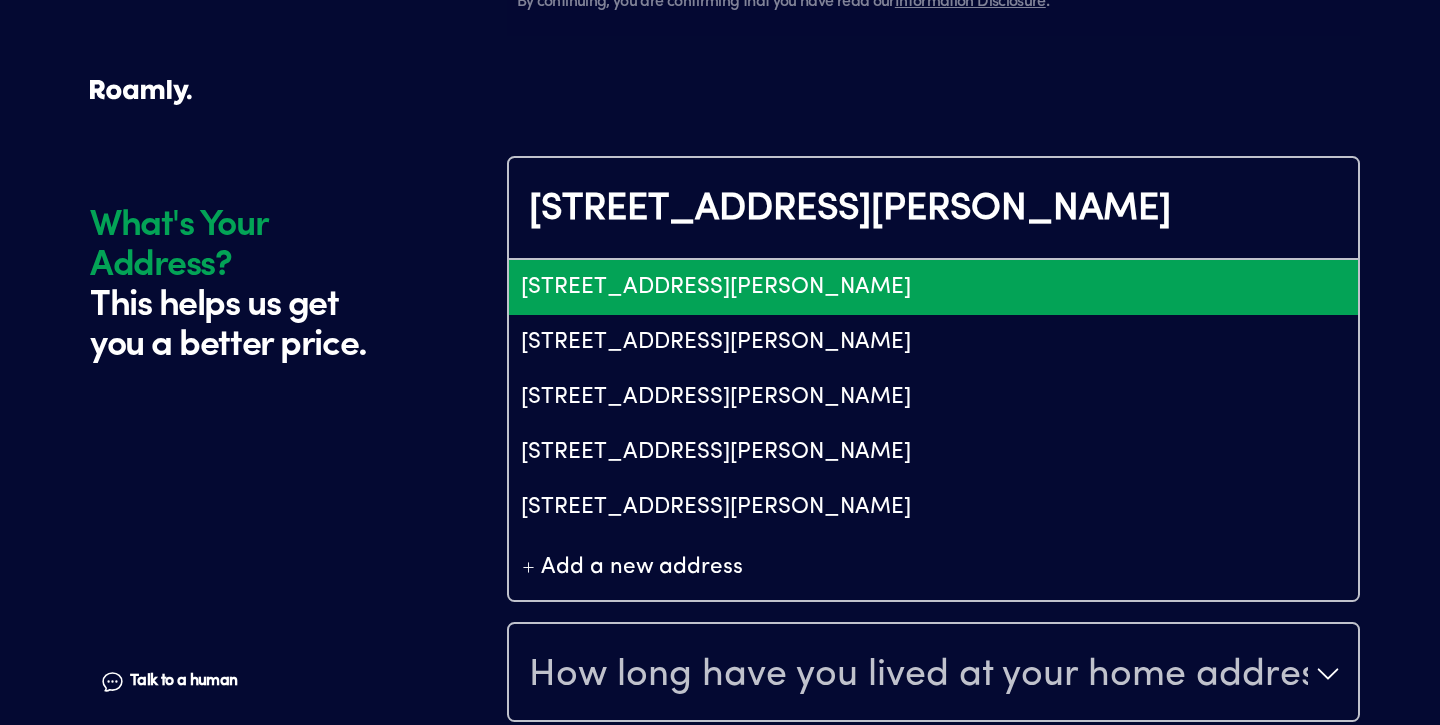 click on "[STREET_ADDRESS][PERSON_NAME]" at bounding box center (933, 287) 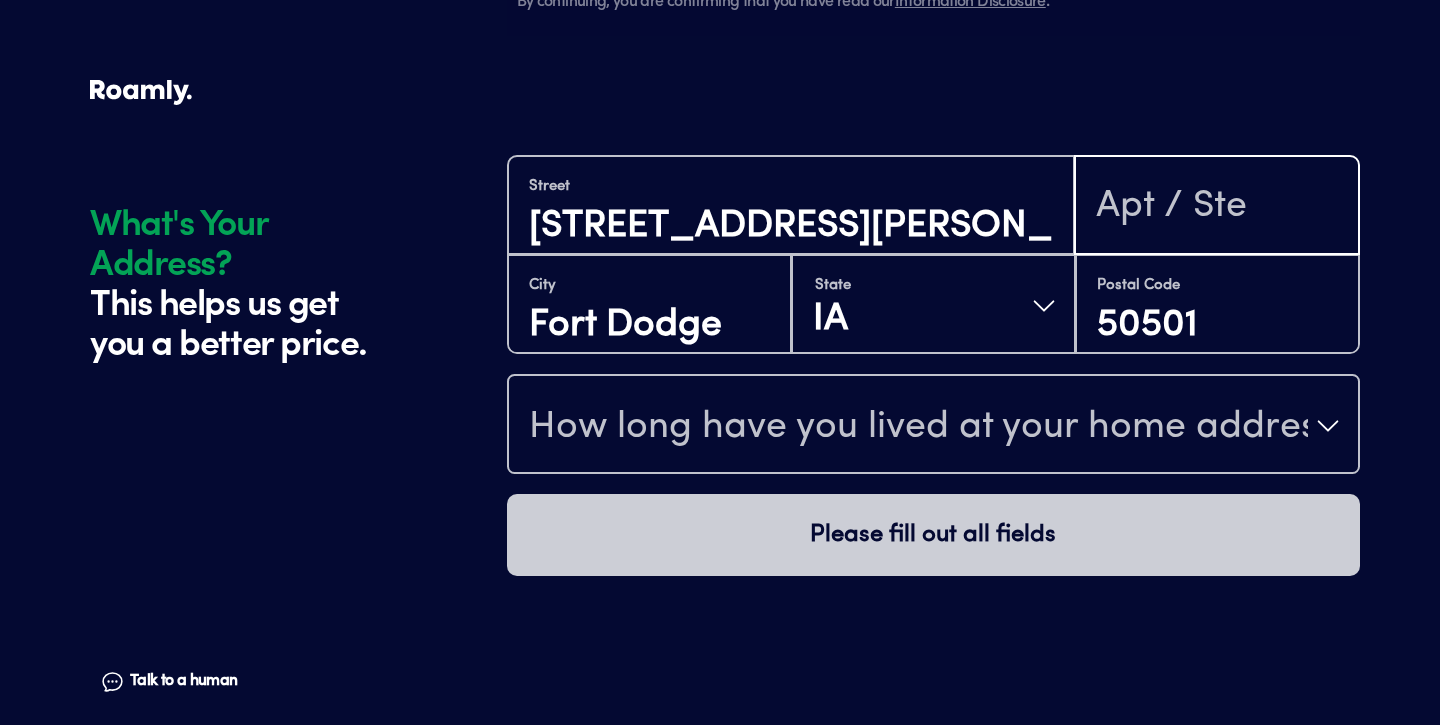 click at bounding box center (1217, 207) 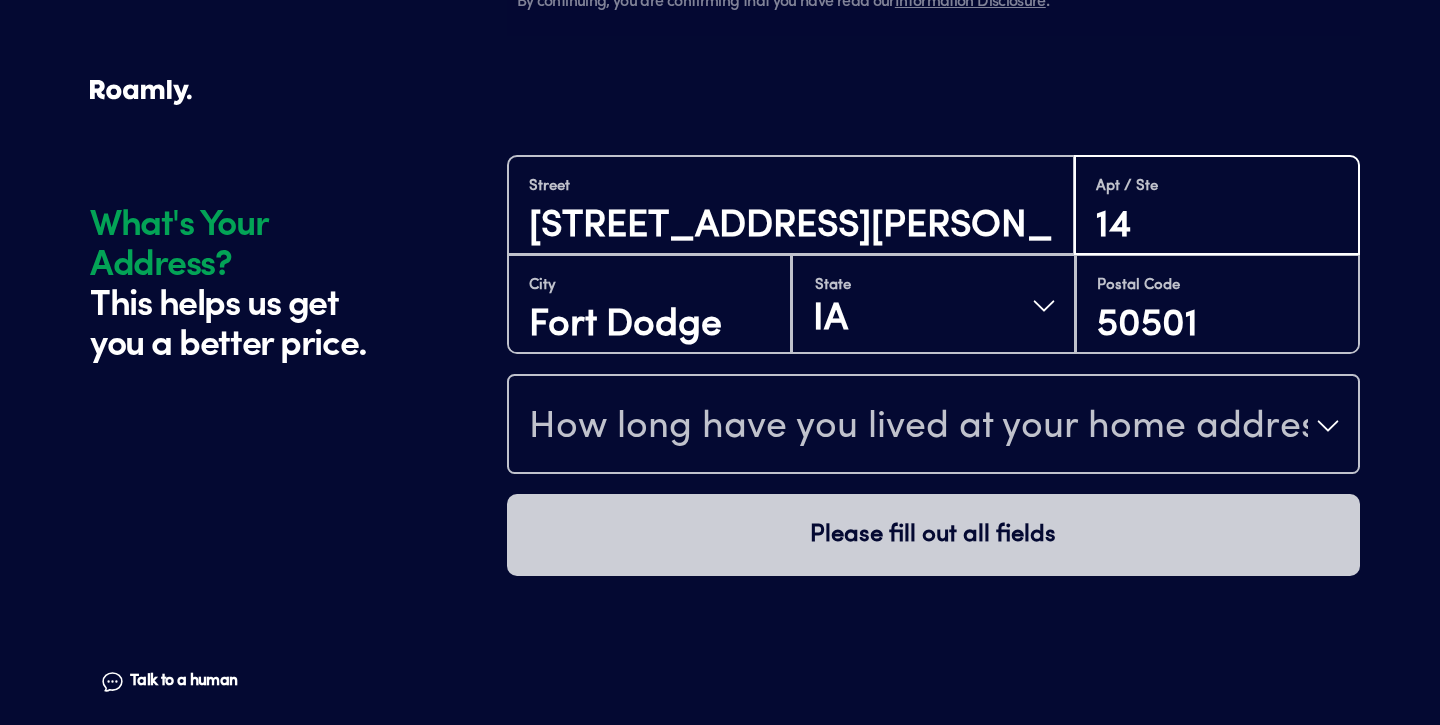 type on "14" 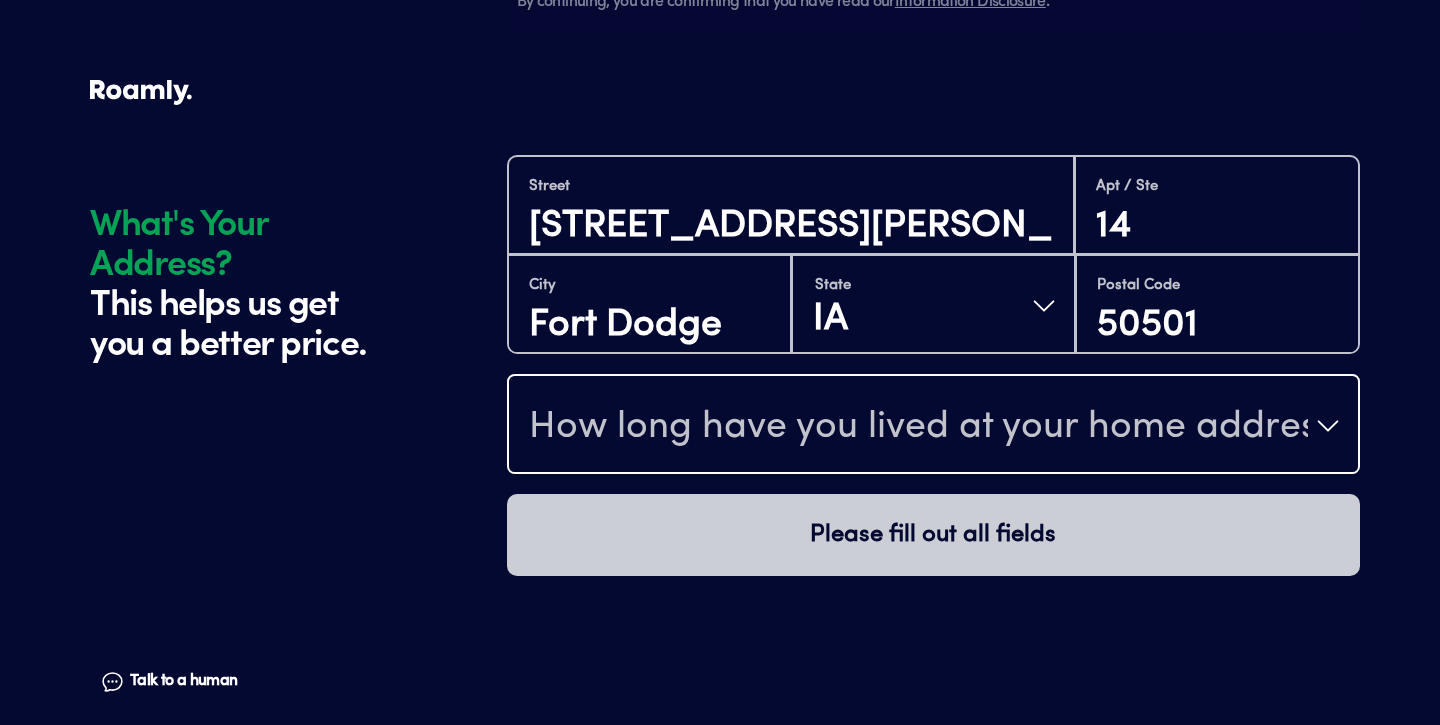click on "How long have you lived at your home address?" at bounding box center (918, 428) 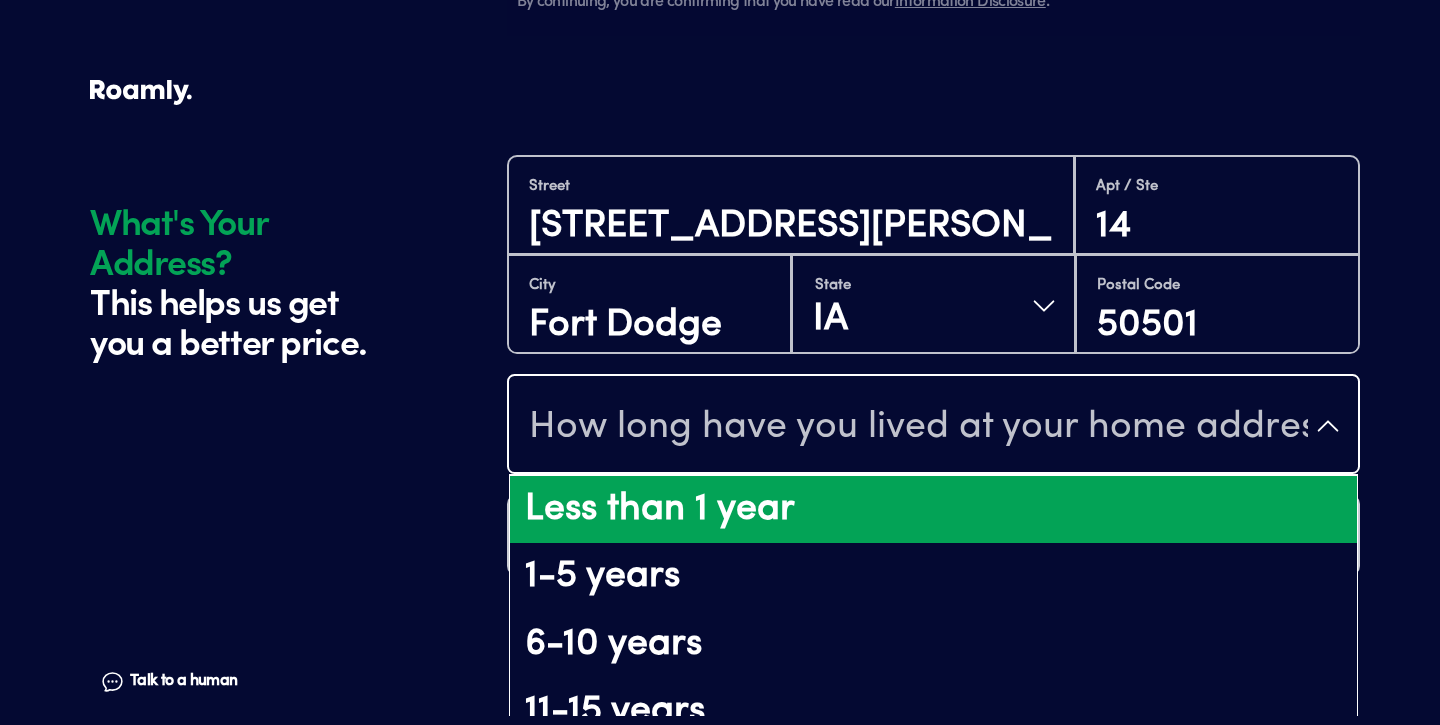 click on "Less than 1 year" at bounding box center (933, 510) 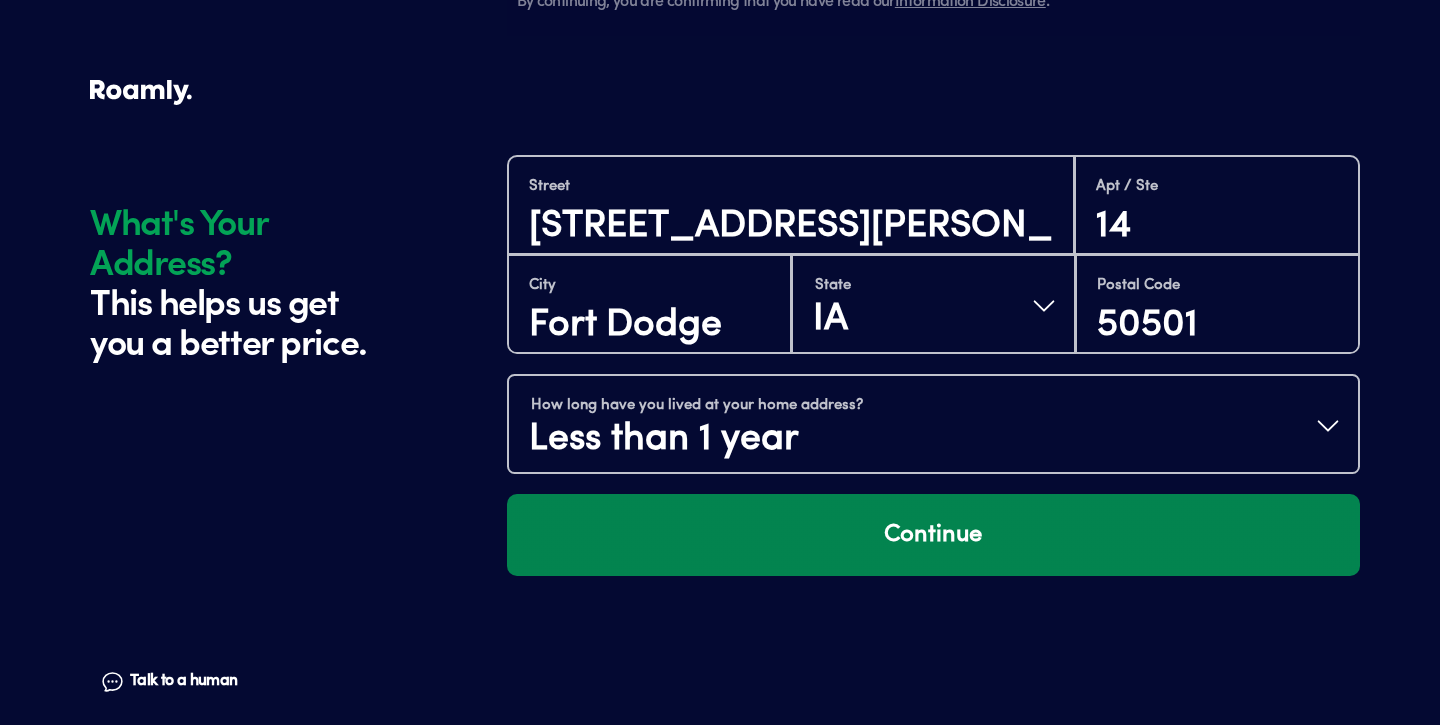 click on "Continue" at bounding box center [933, 535] 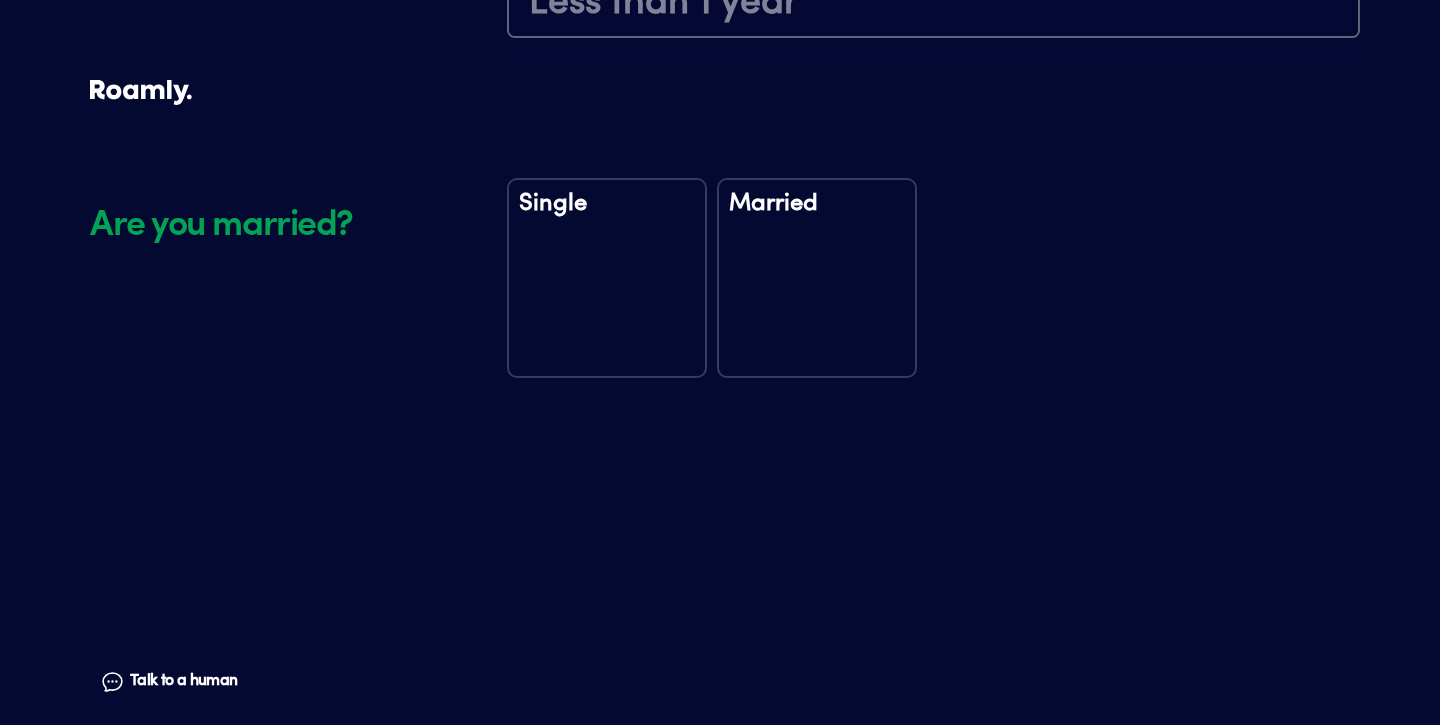 scroll, scrollTop: 2340, scrollLeft: 0, axis: vertical 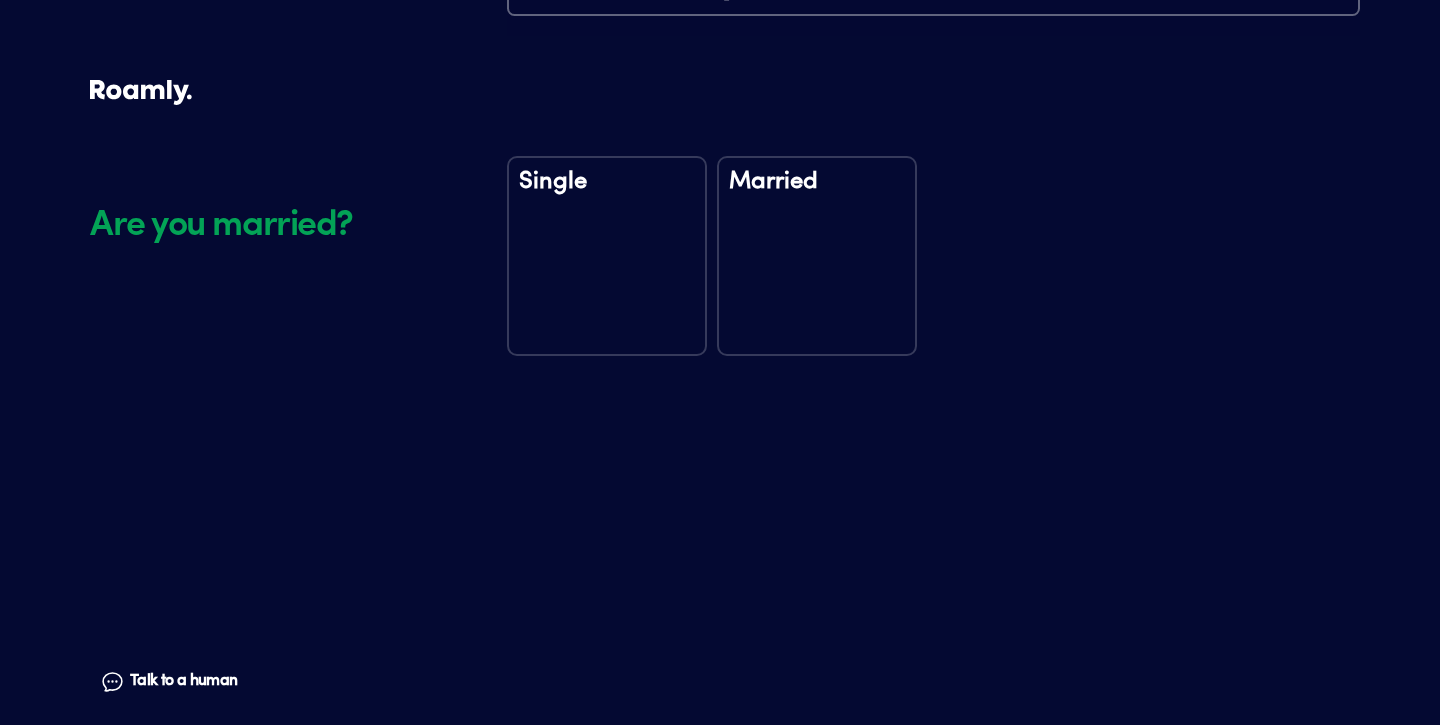 click on "Married" at bounding box center [817, 195] 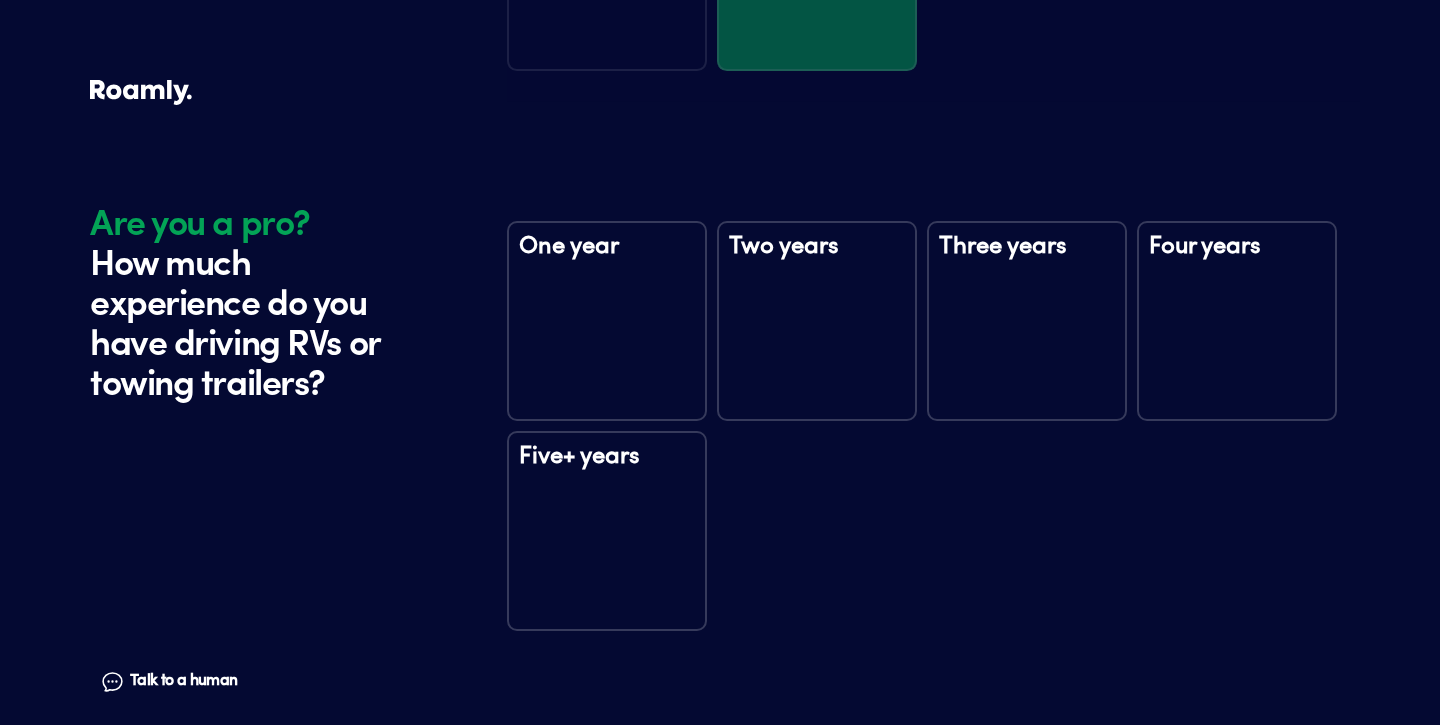 scroll, scrollTop: 2730, scrollLeft: 0, axis: vertical 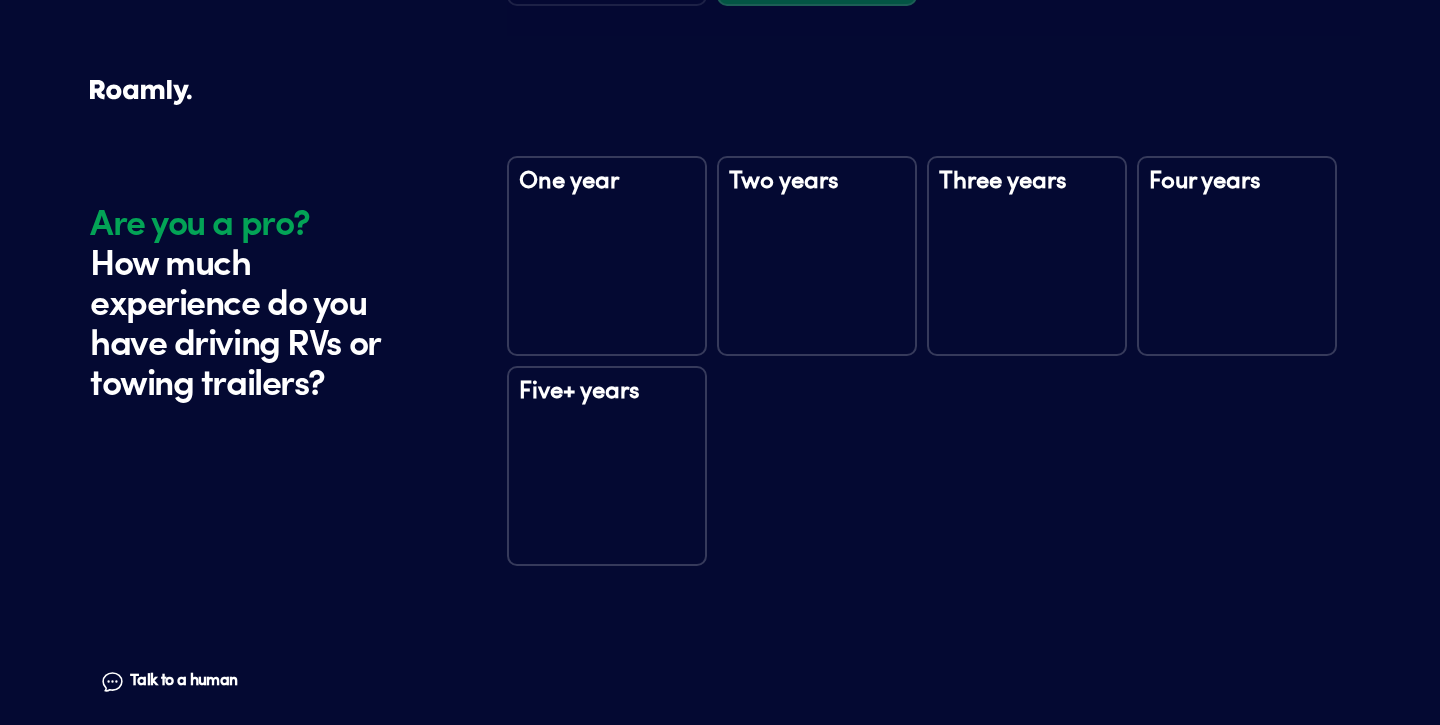 click on "Five+ years" at bounding box center (607, 466) 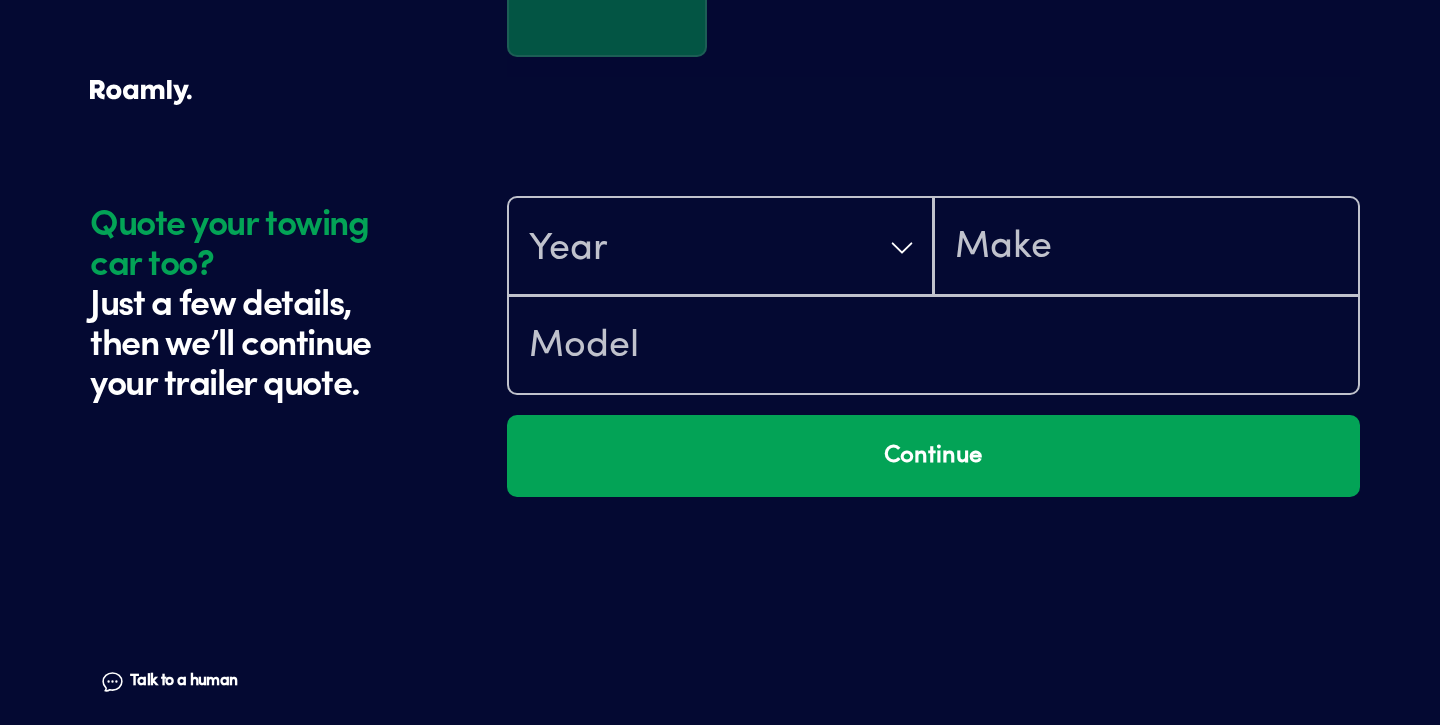 scroll, scrollTop: 3320, scrollLeft: 0, axis: vertical 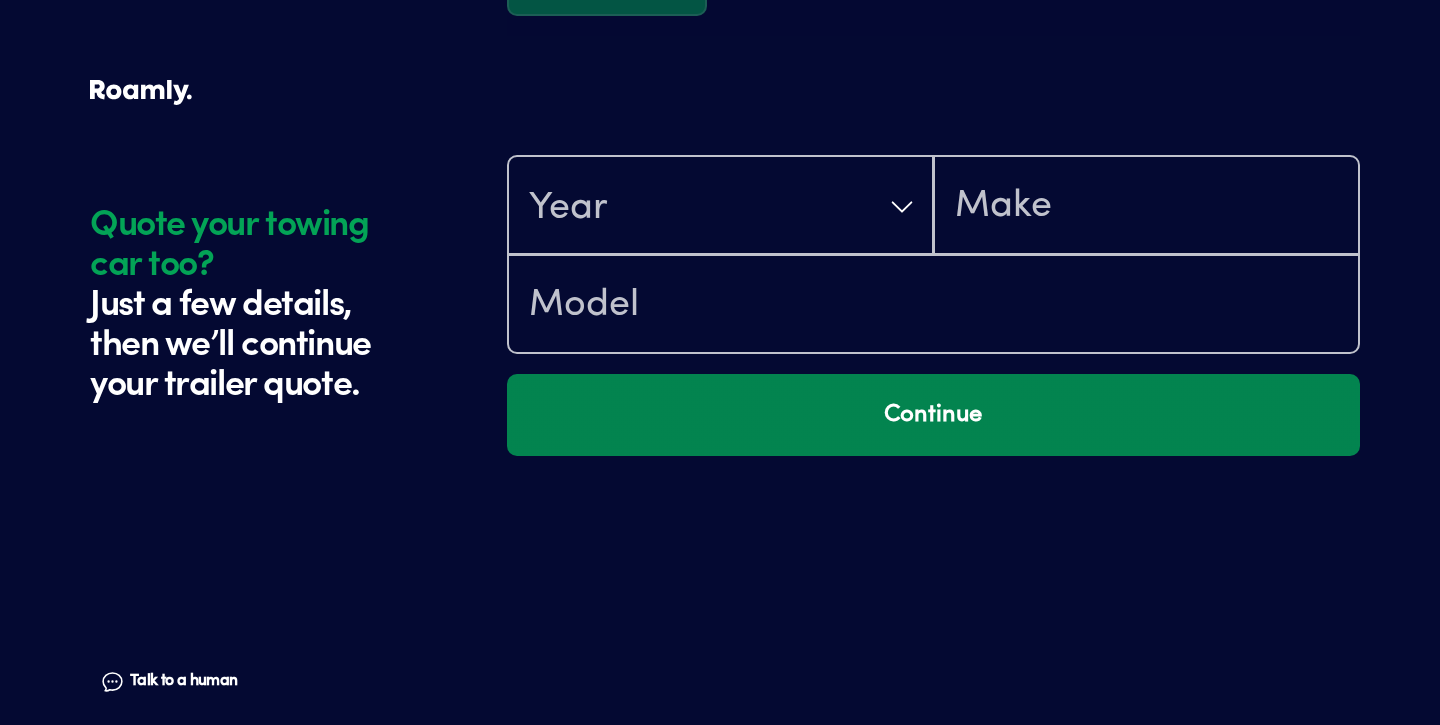 click on "Continue" at bounding box center [933, 415] 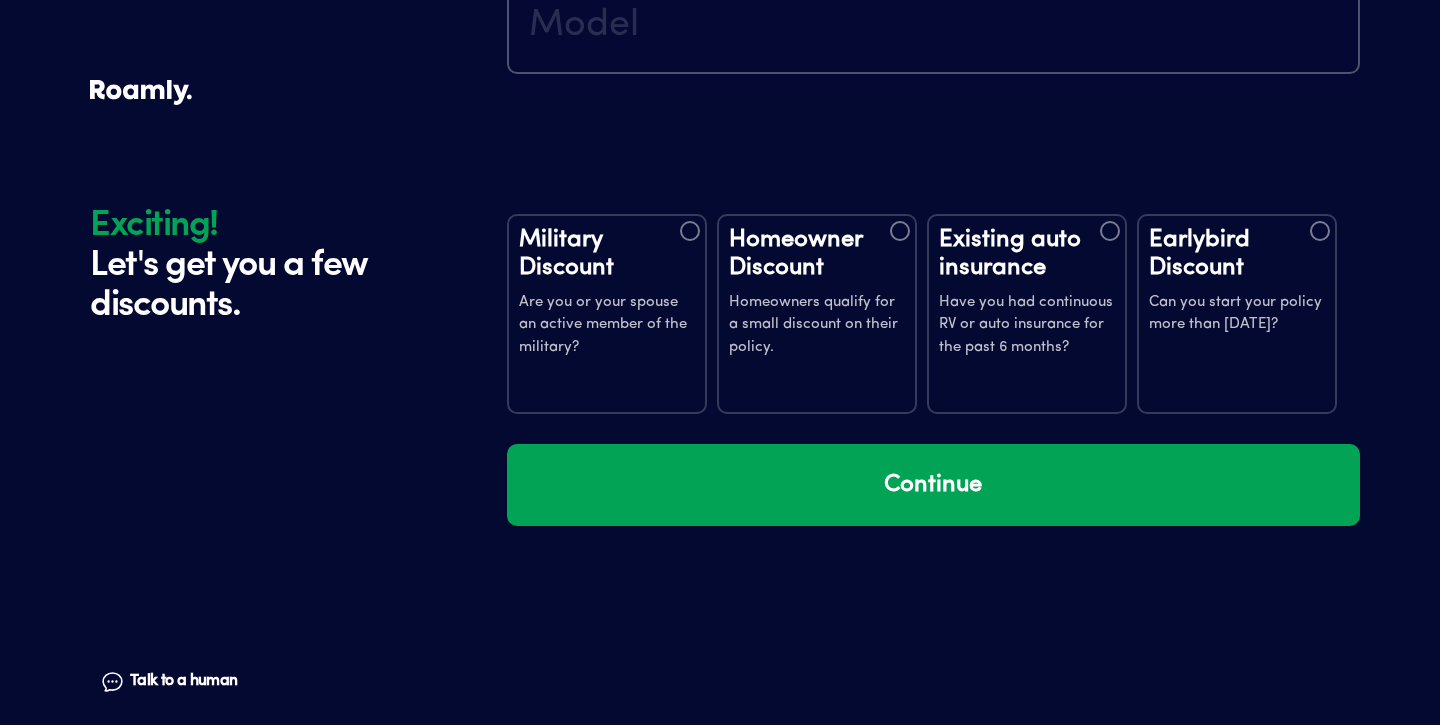 scroll, scrollTop: 3698, scrollLeft: 0, axis: vertical 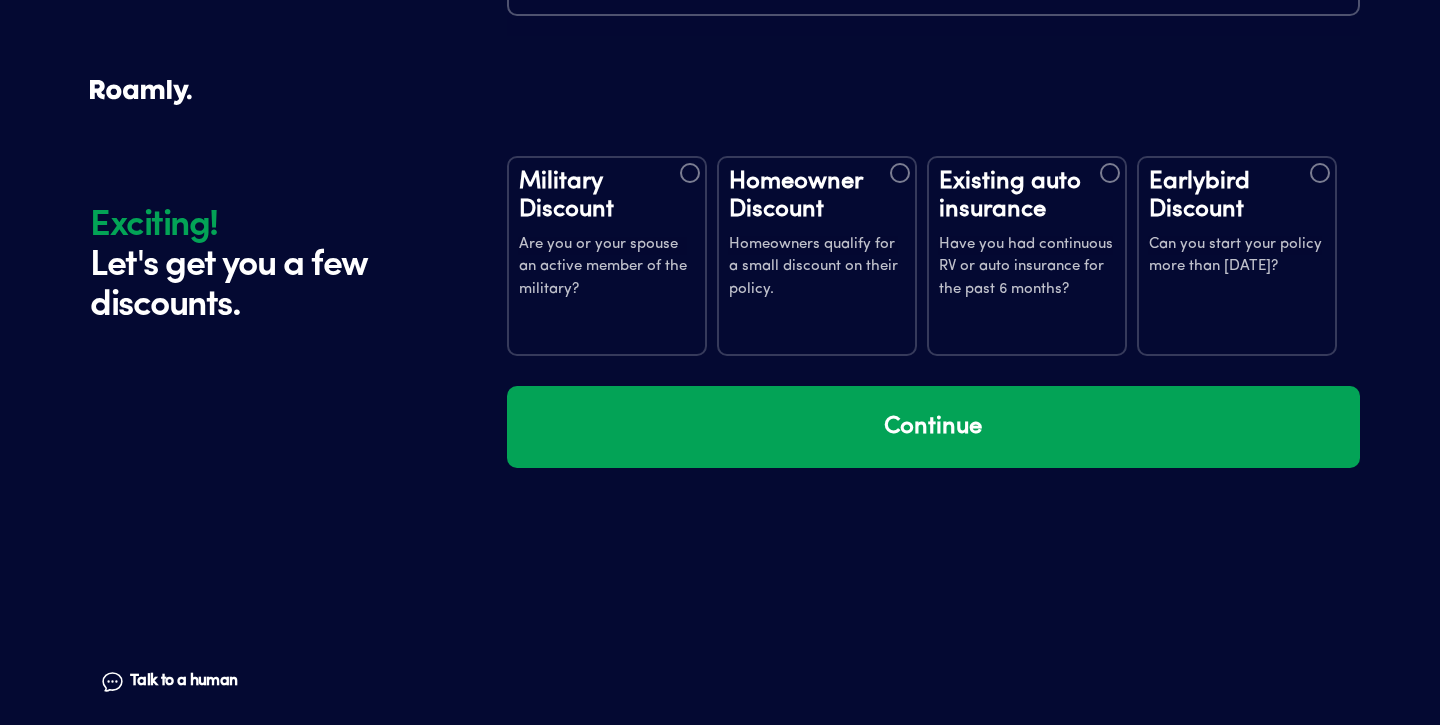 click at bounding box center [1320, 173] 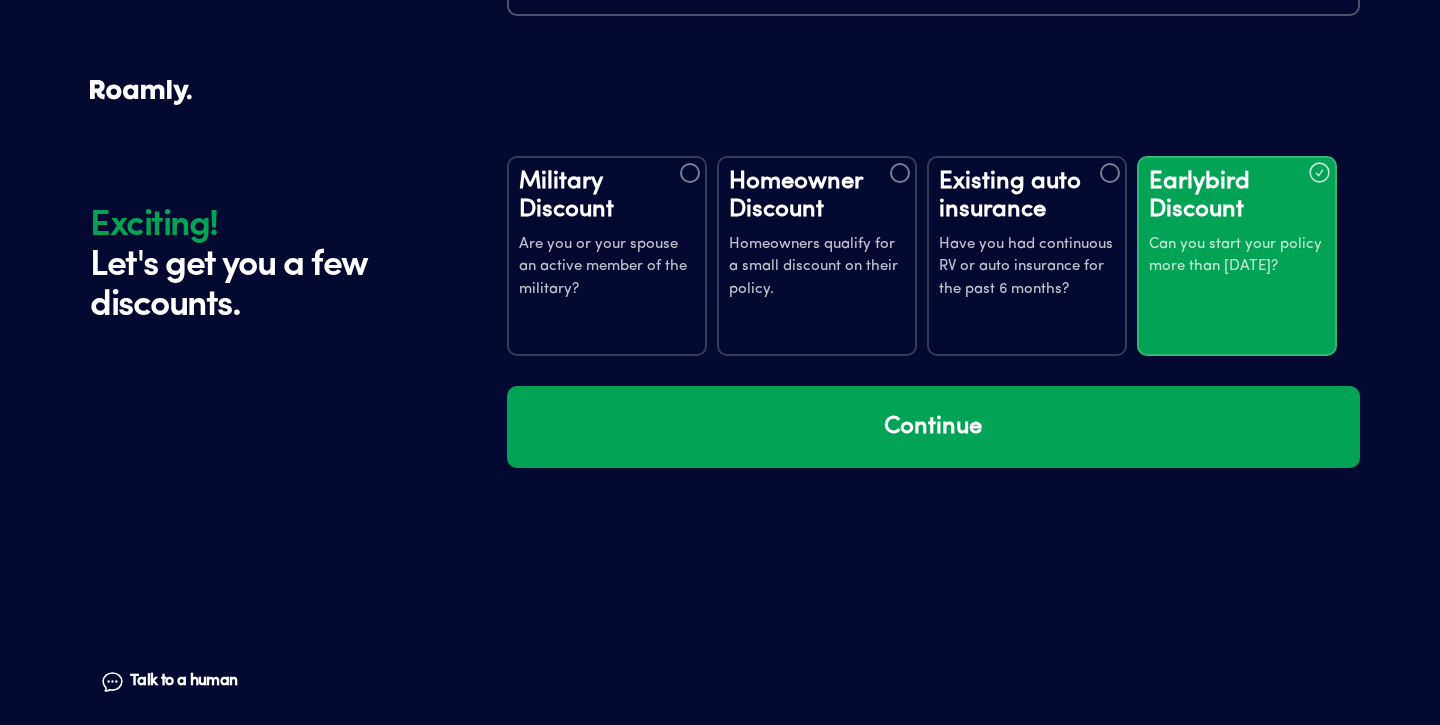 click at bounding box center (900, 173) 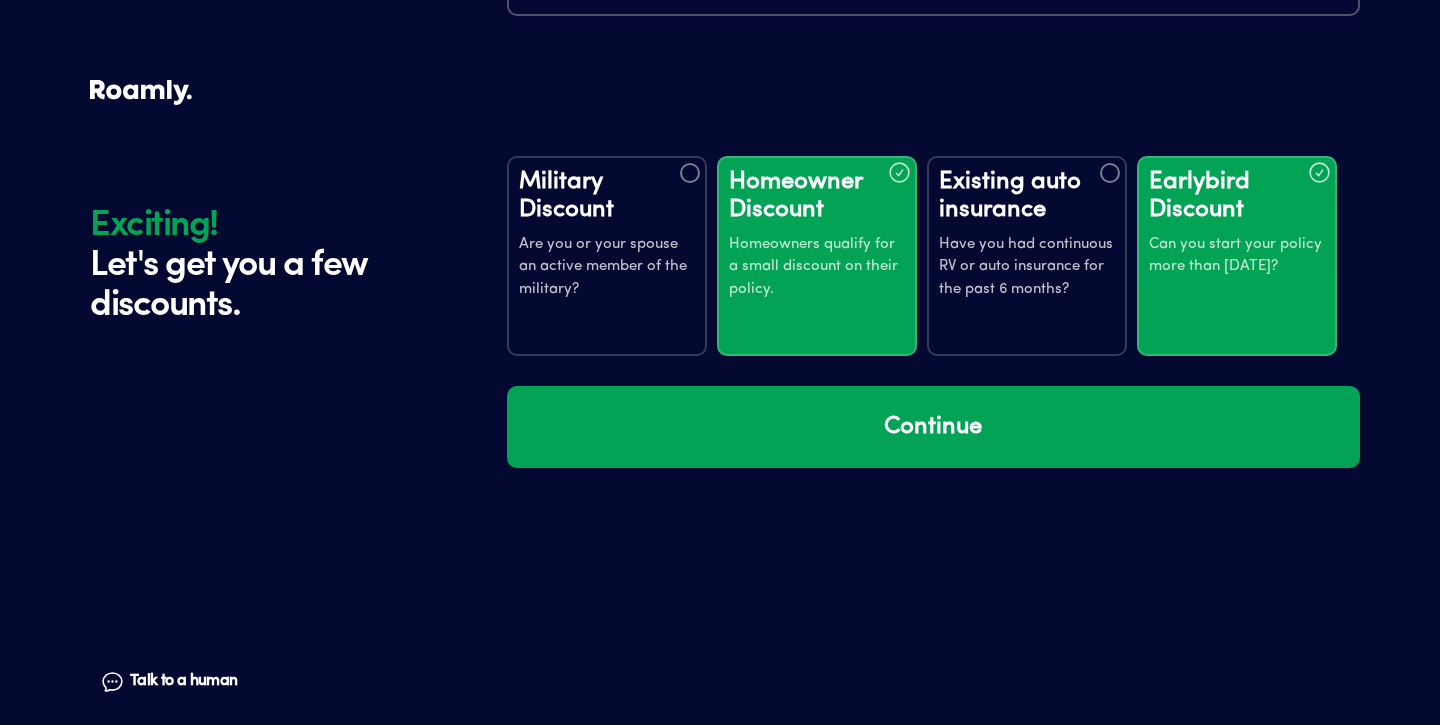 click at bounding box center (1110, 173) 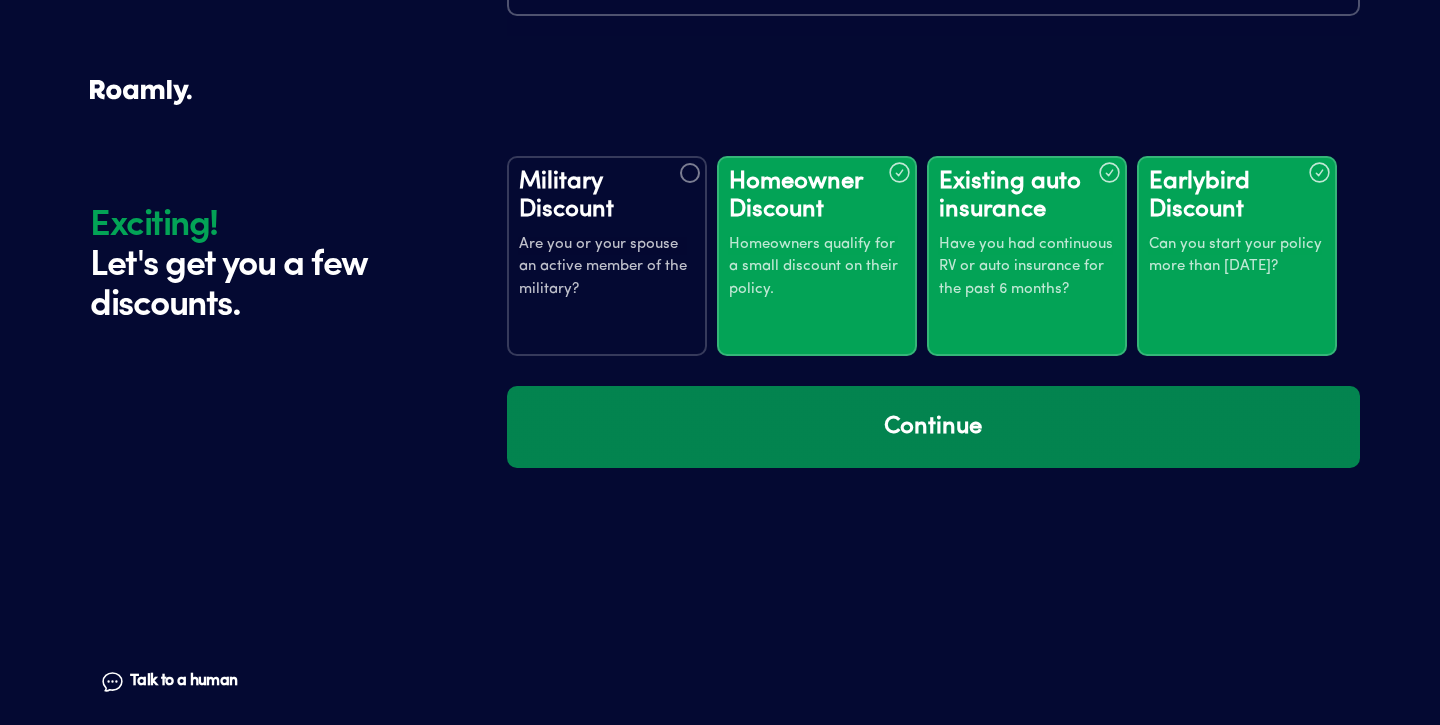 click on "Continue" at bounding box center (933, 427) 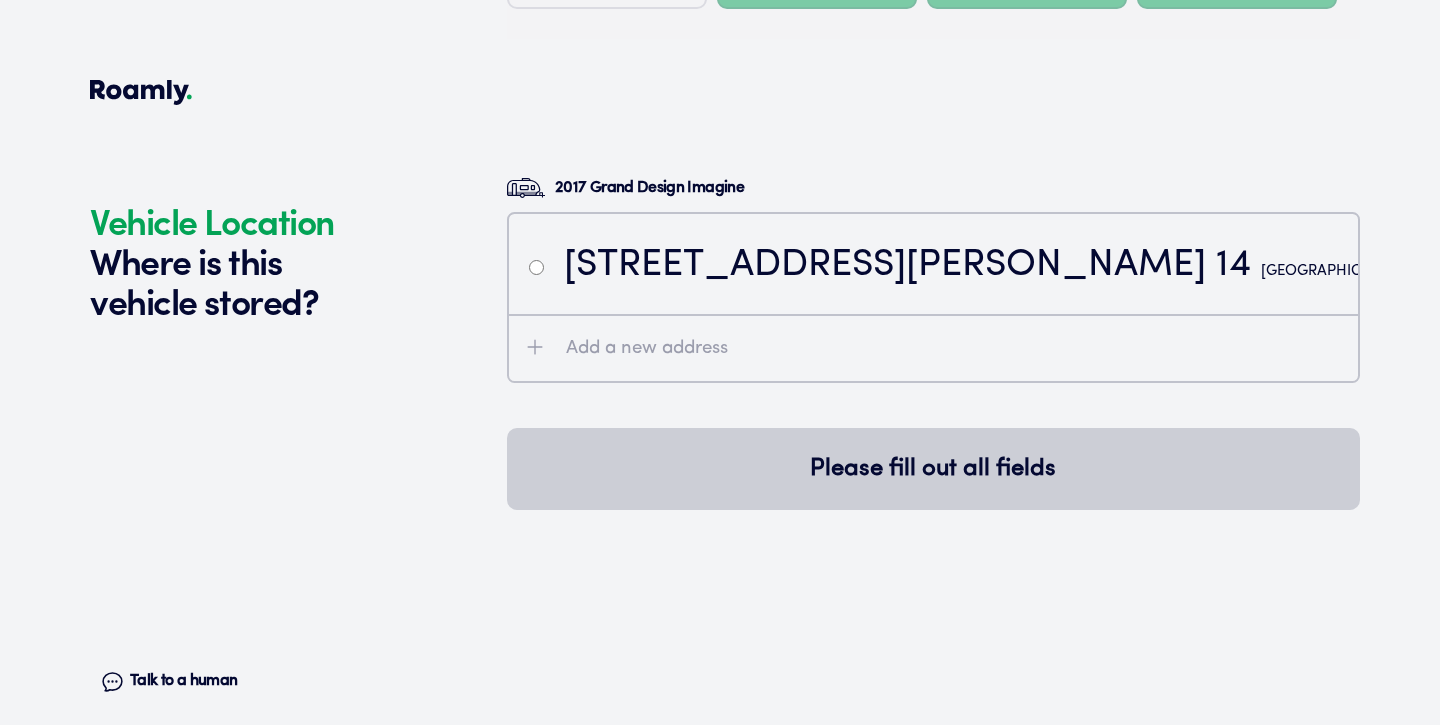 scroll, scrollTop: 4088, scrollLeft: 0, axis: vertical 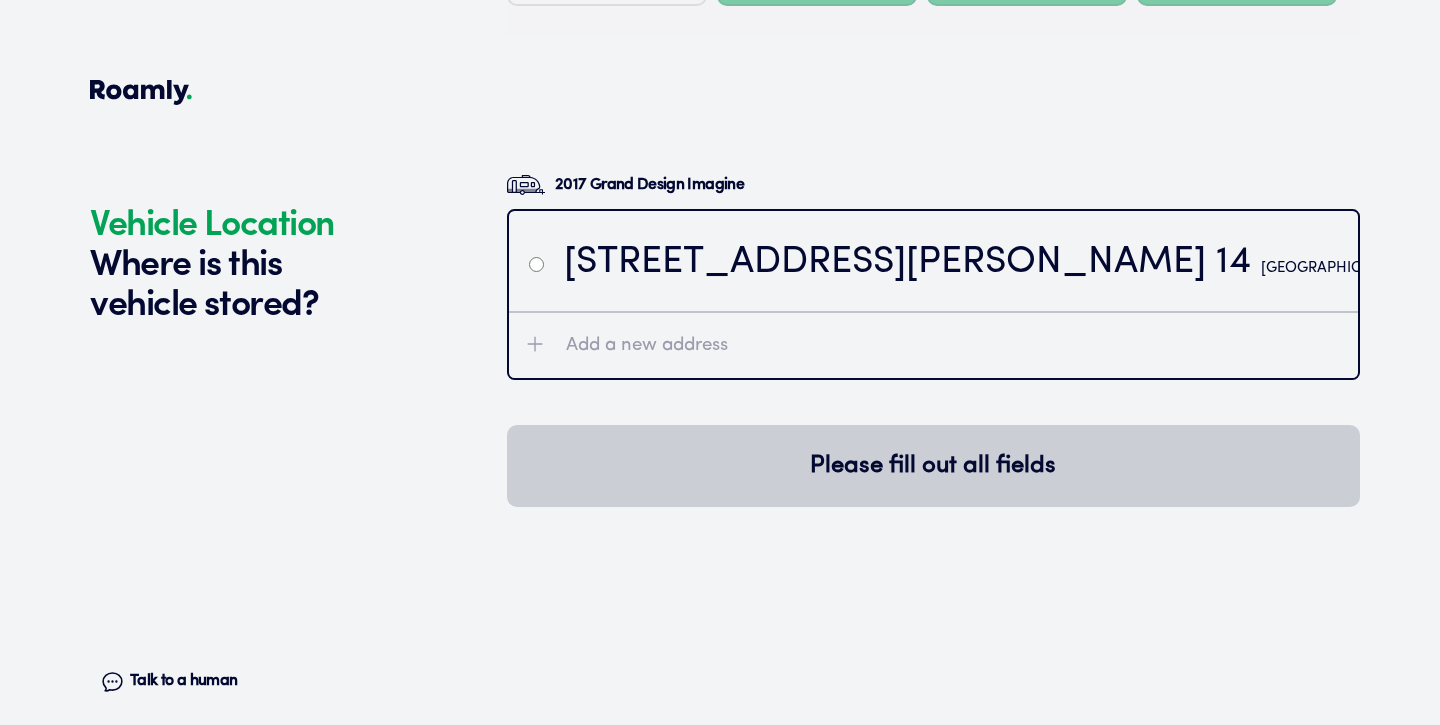 click at bounding box center (536, 264) 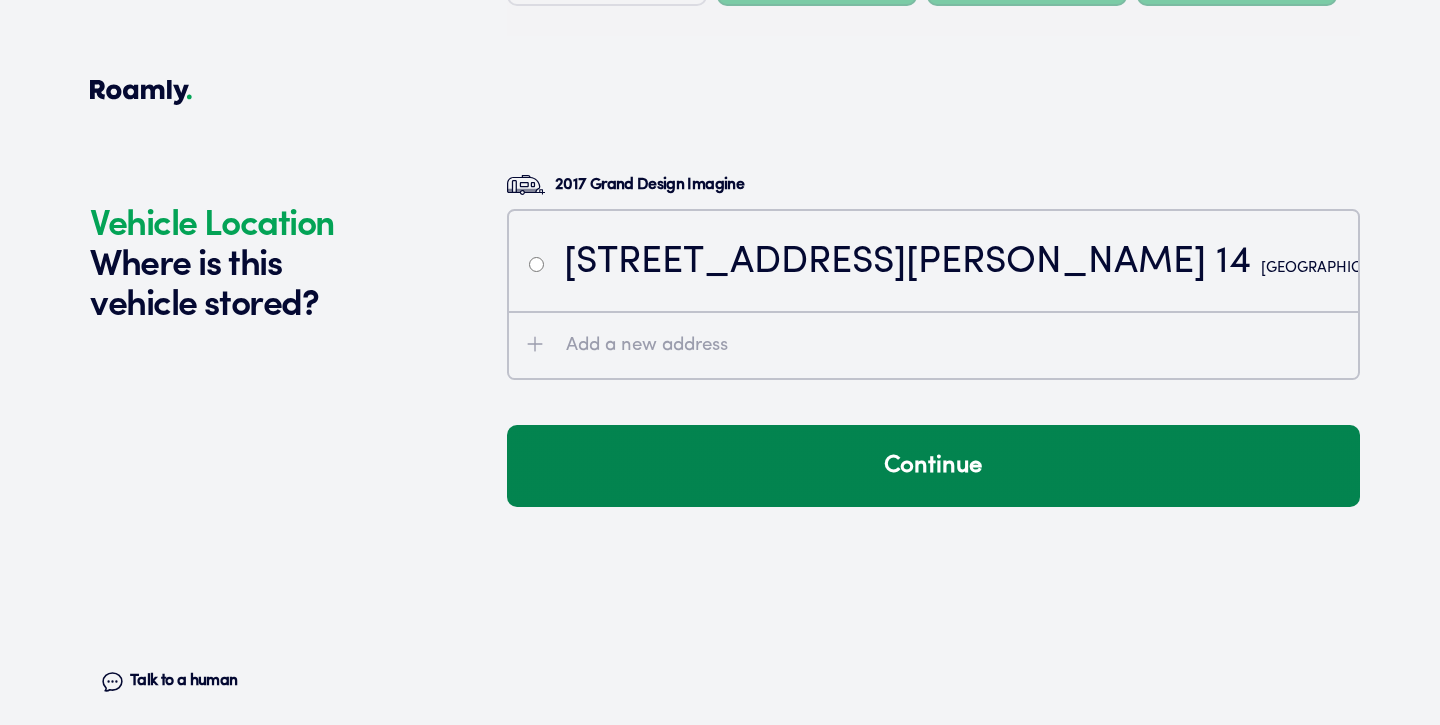 click on "Continue" at bounding box center [933, 466] 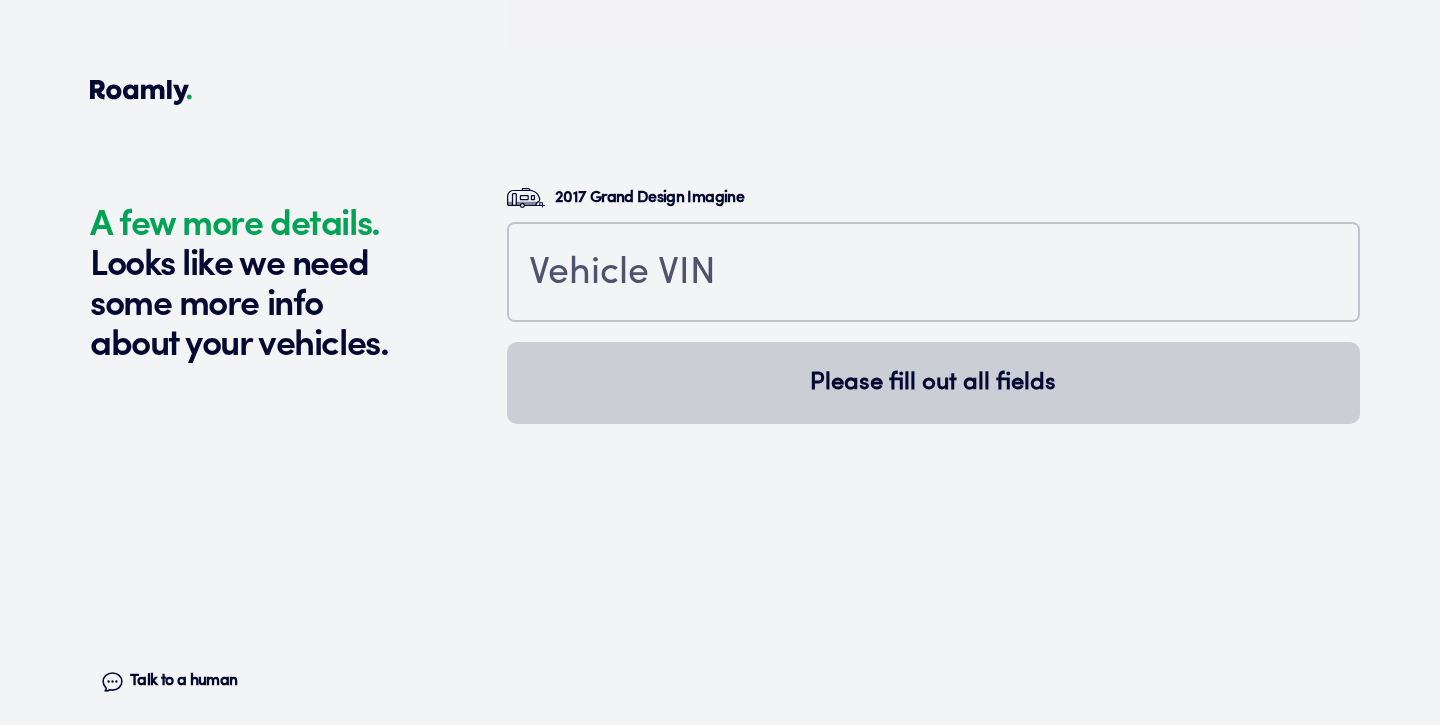 scroll, scrollTop: 4527, scrollLeft: 0, axis: vertical 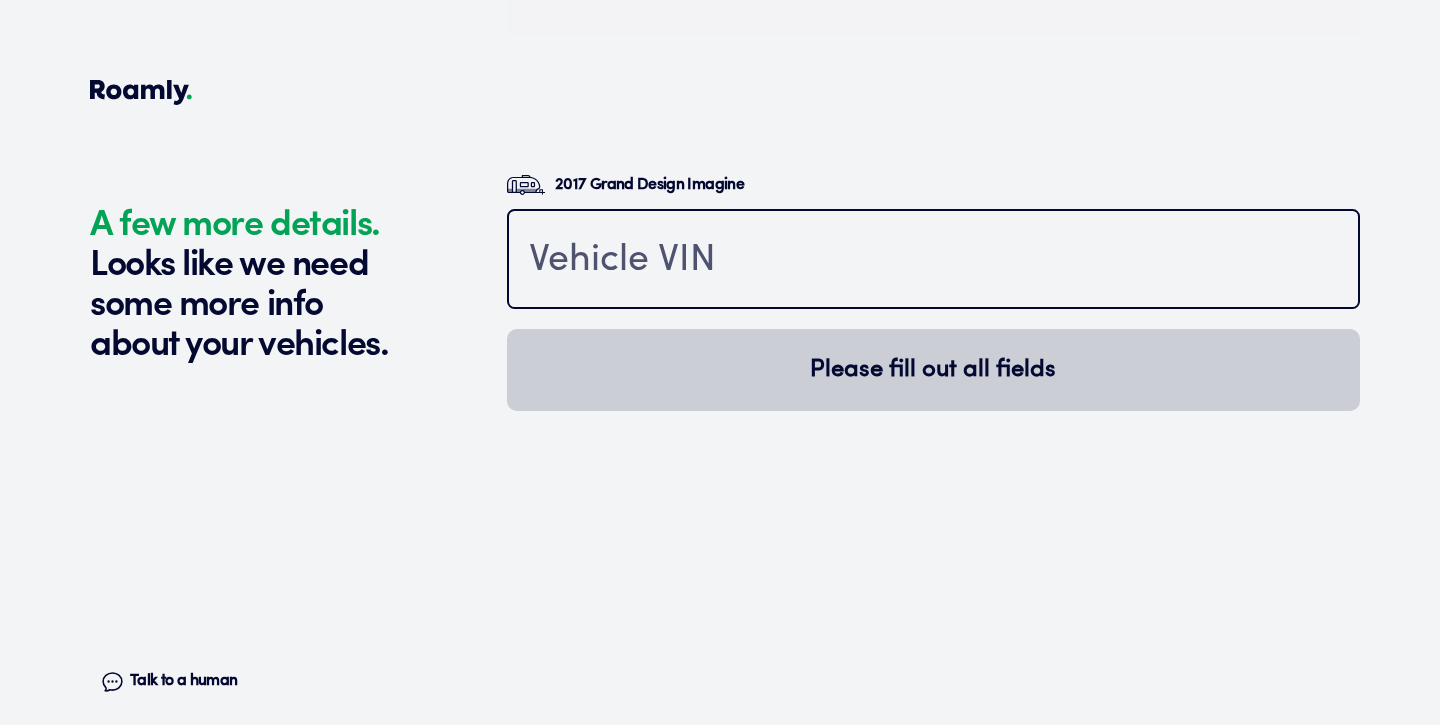 click at bounding box center [933, 261] 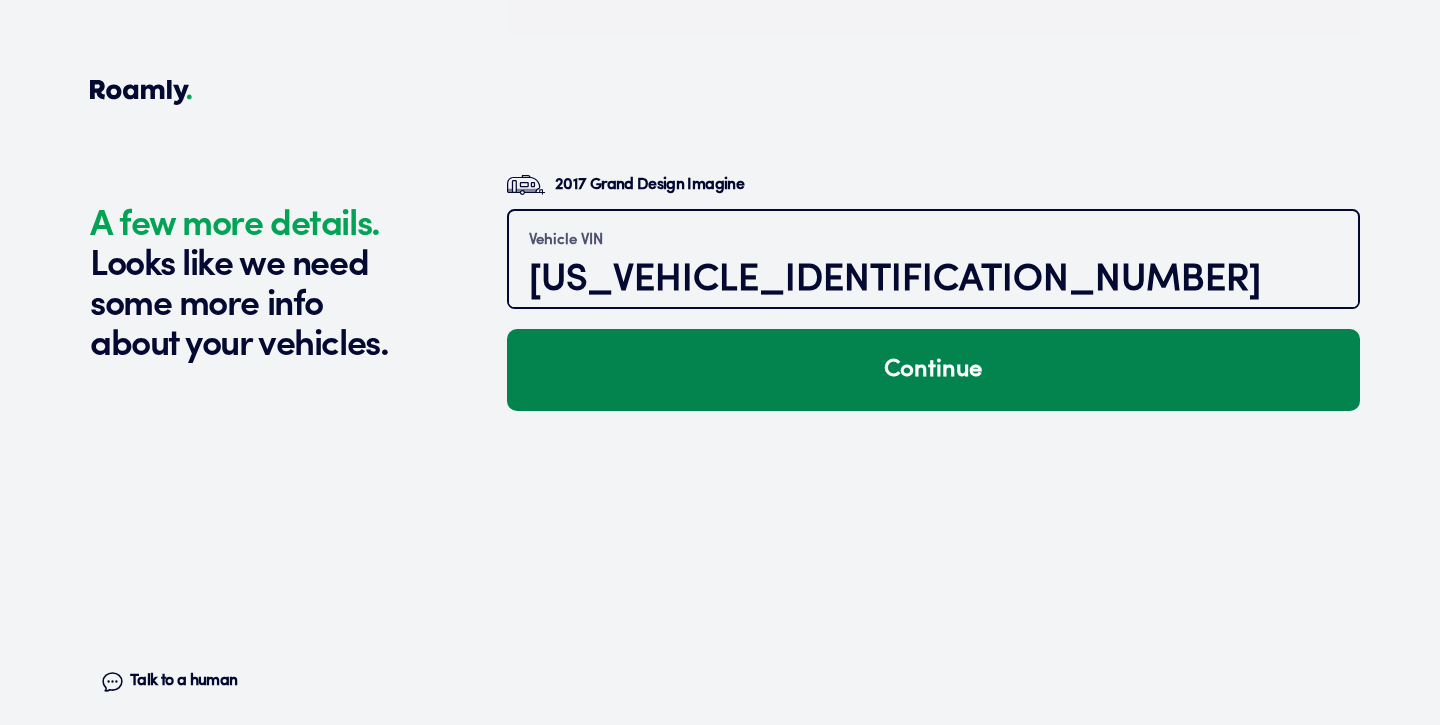 type on "[US_VEHICLE_IDENTIFICATION_NUMBER]" 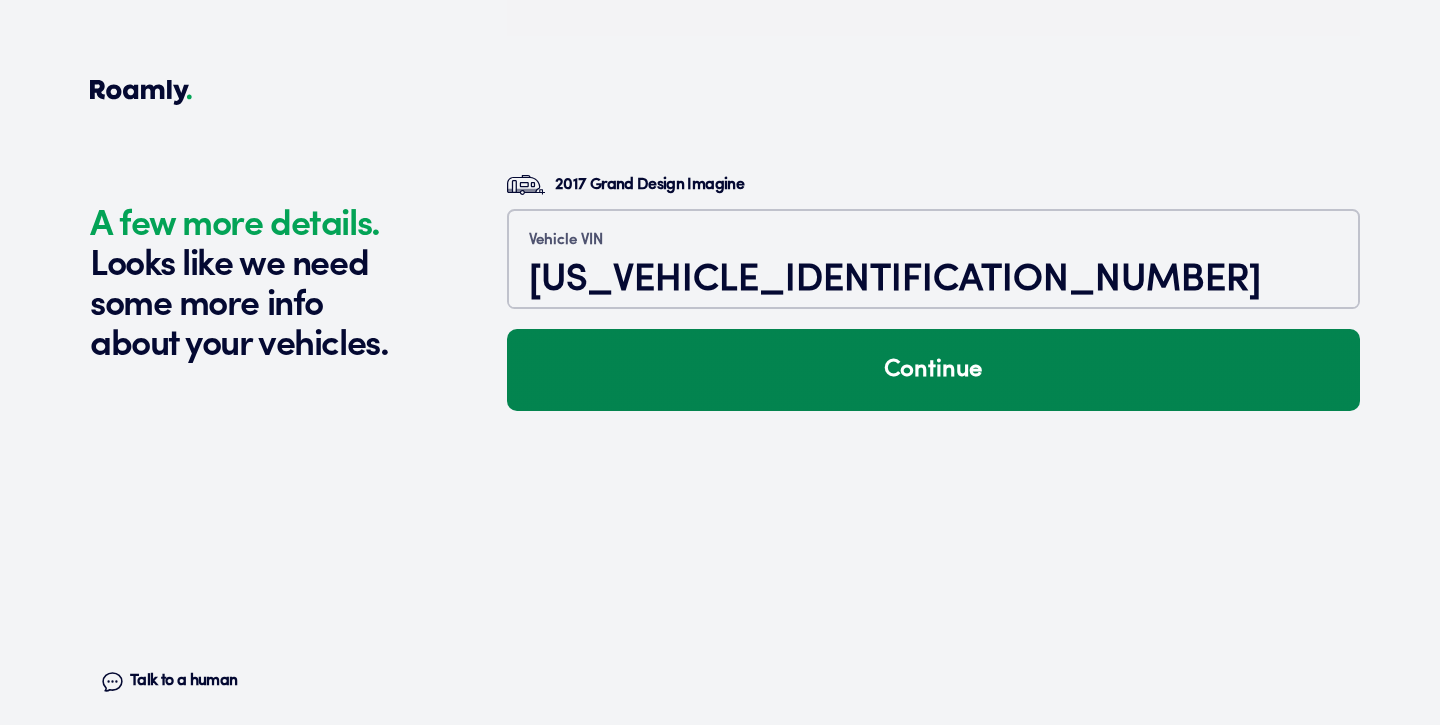 click on "Continue" at bounding box center (933, 370) 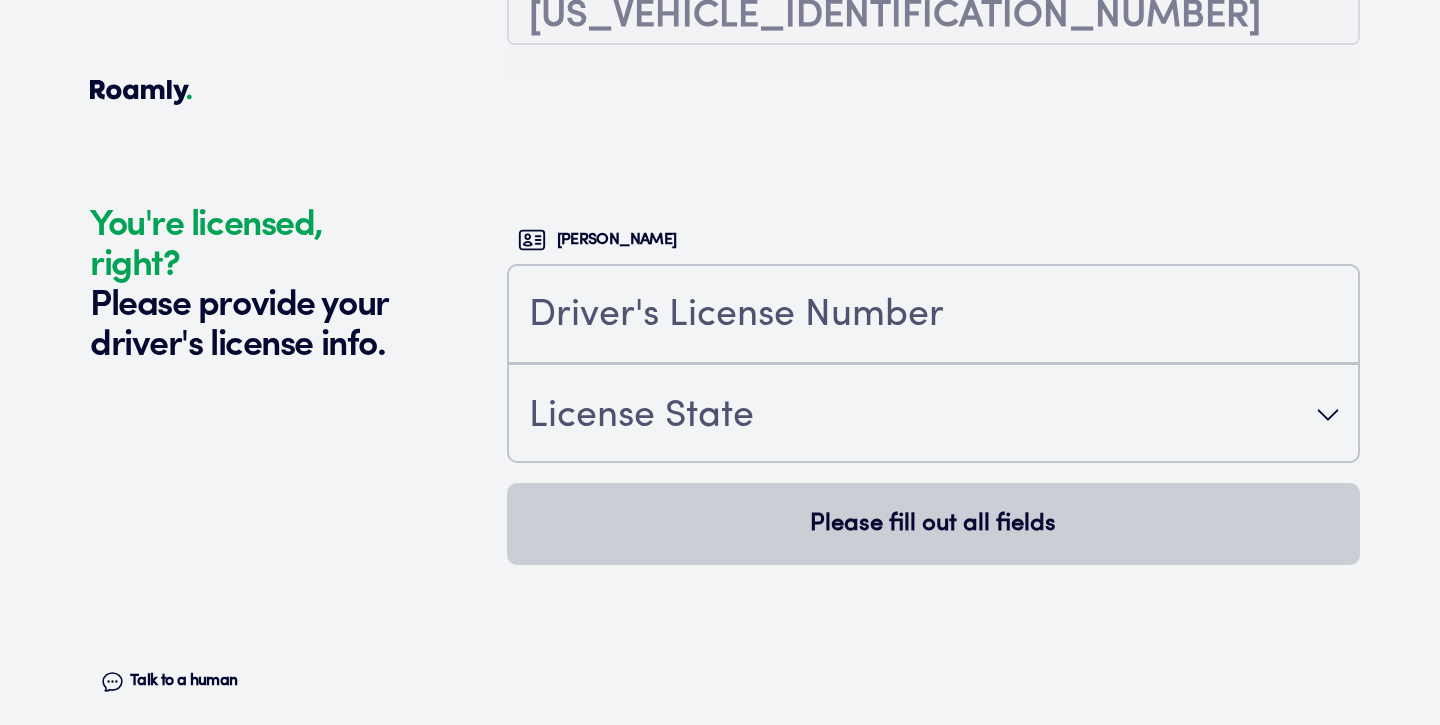 scroll, scrollTop: 4870, scrollLeft: 0, axis: vertical 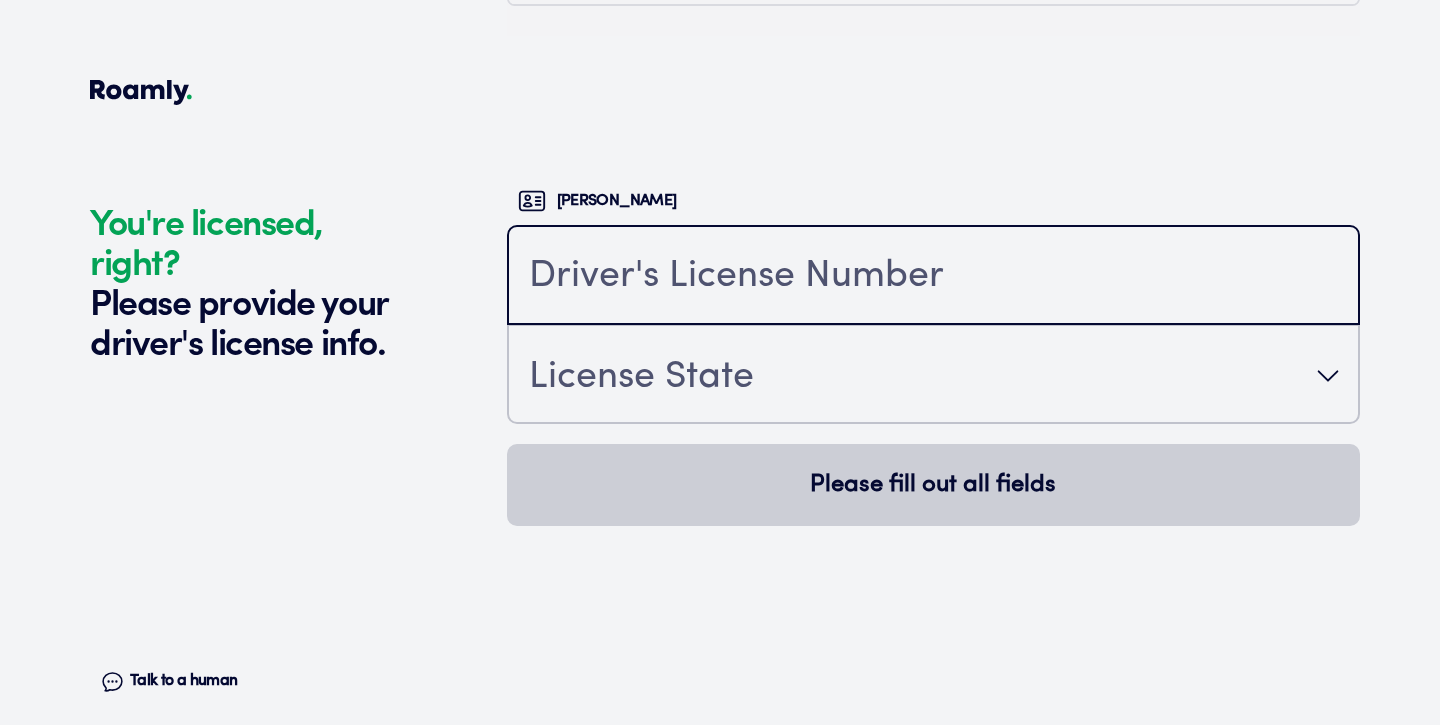 click at bounding box center [933, 277] 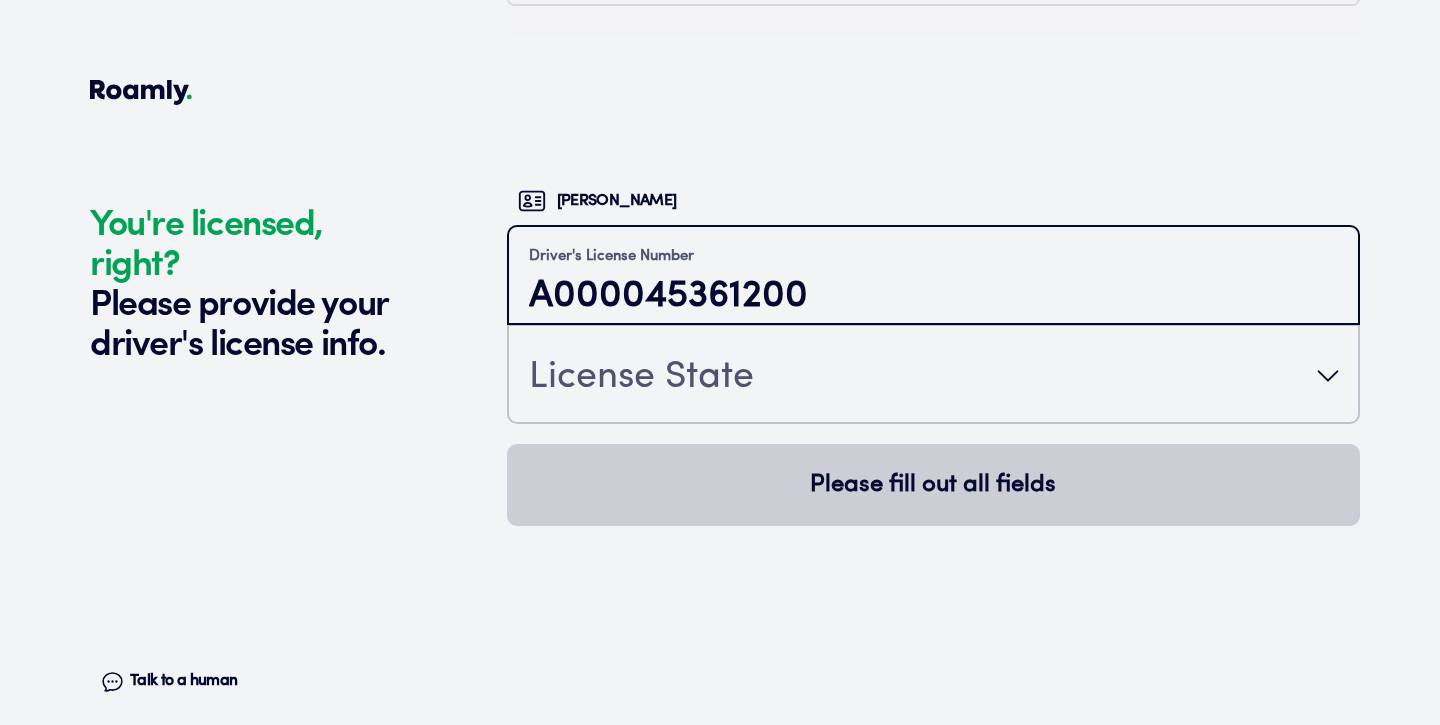 type on "A000045361200" 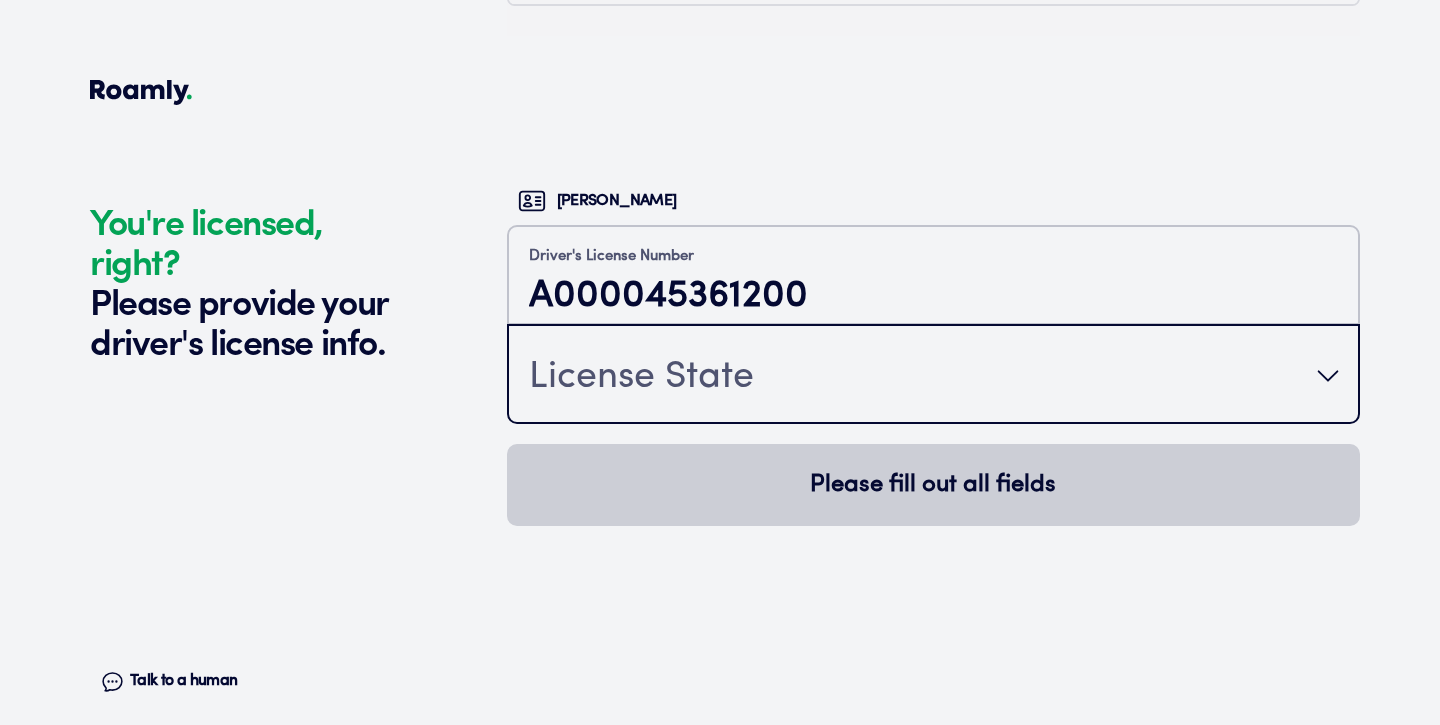 click on "License State" at bounding box center [933, 376] 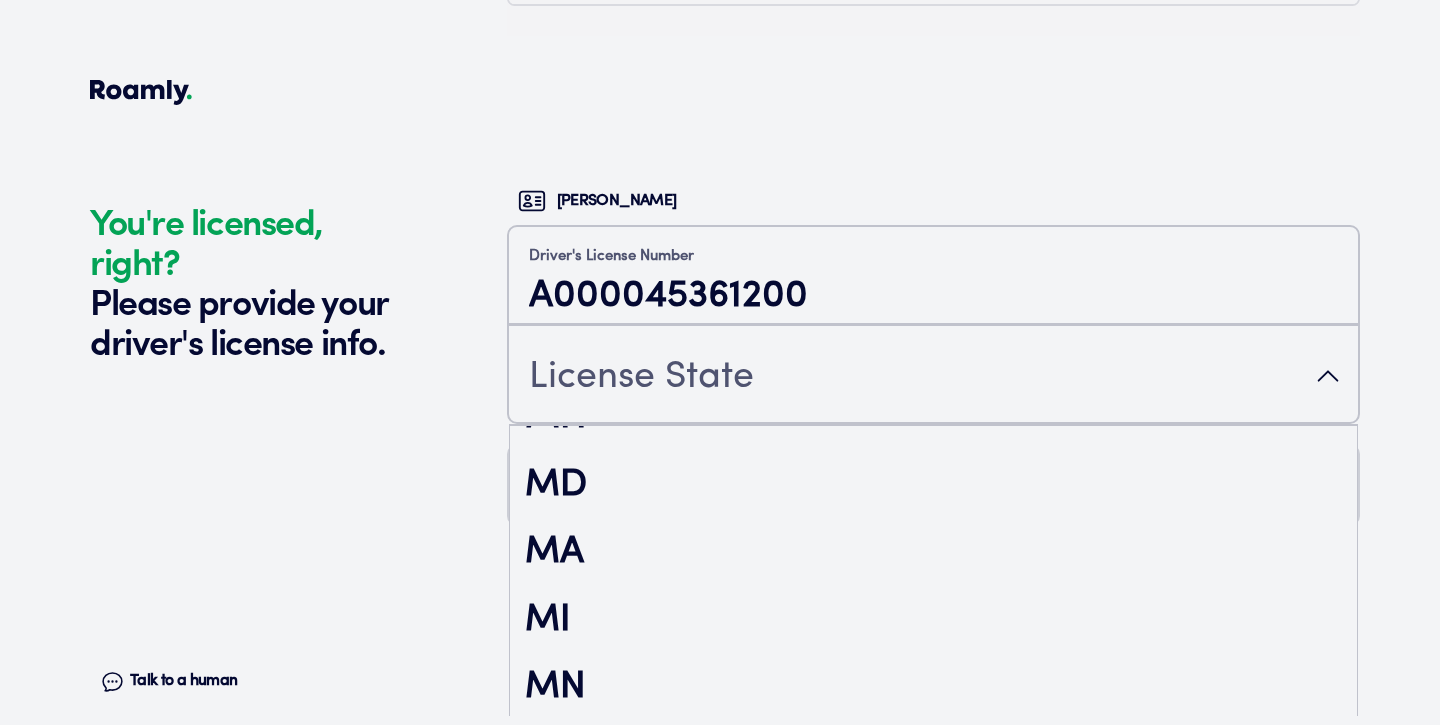 scroll, scrollTop: 1605, scrollLeft: 0, axis: vertical 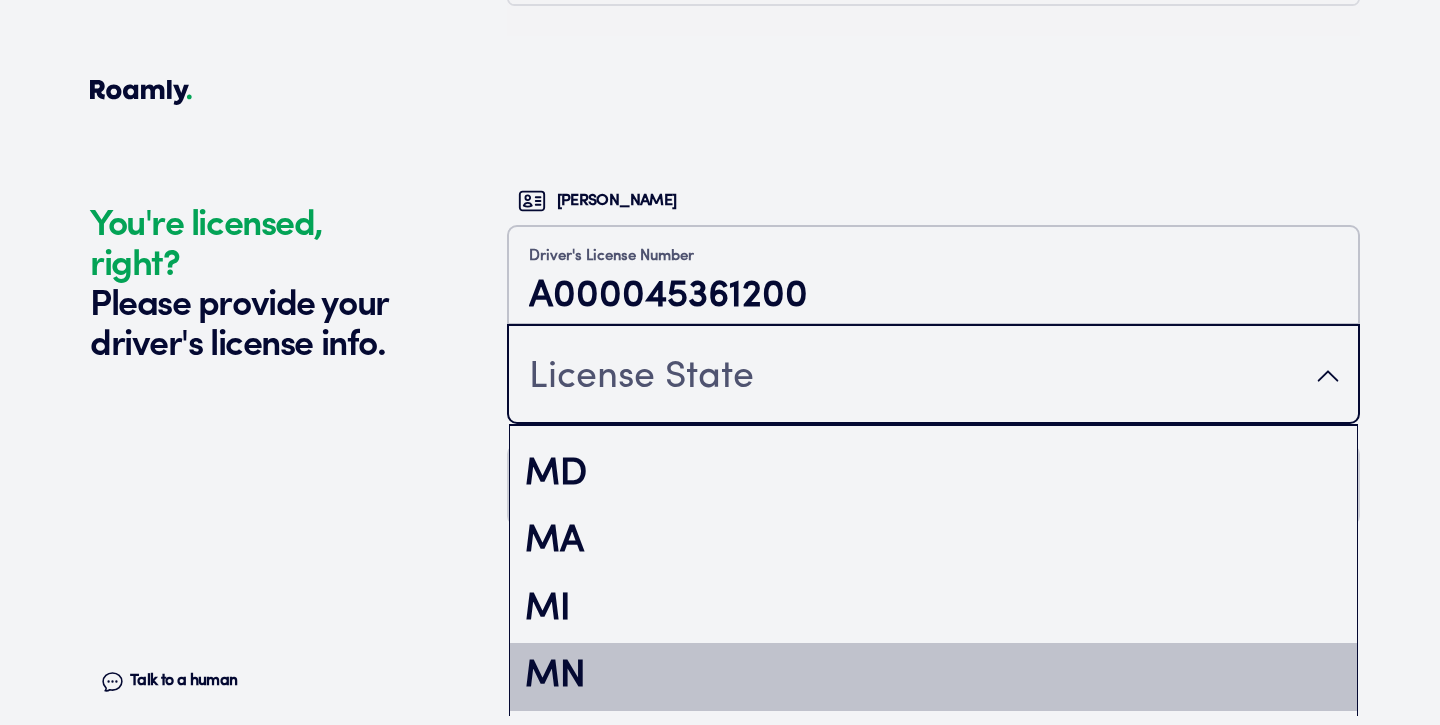 click on "MN" at bounding box center (933, 677) 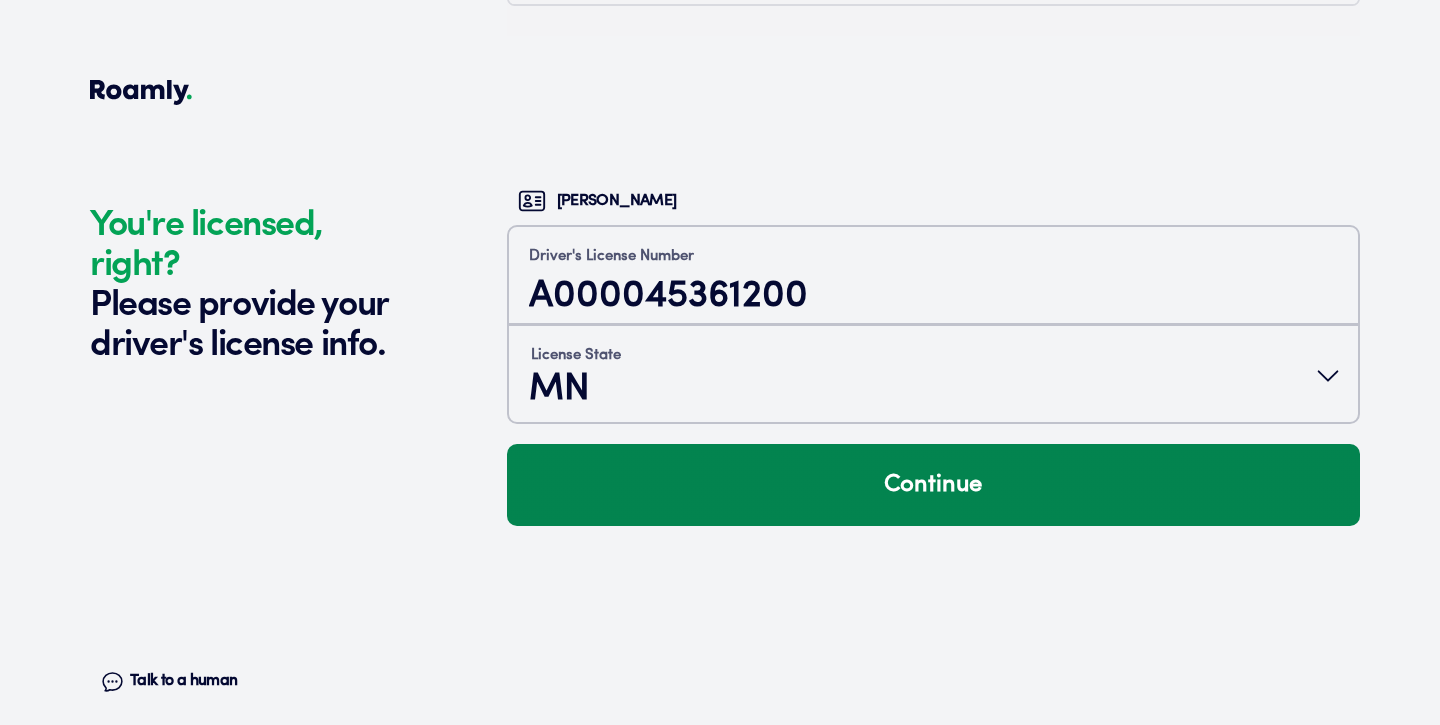 click on "Continue" at bounding box center (933, 485) 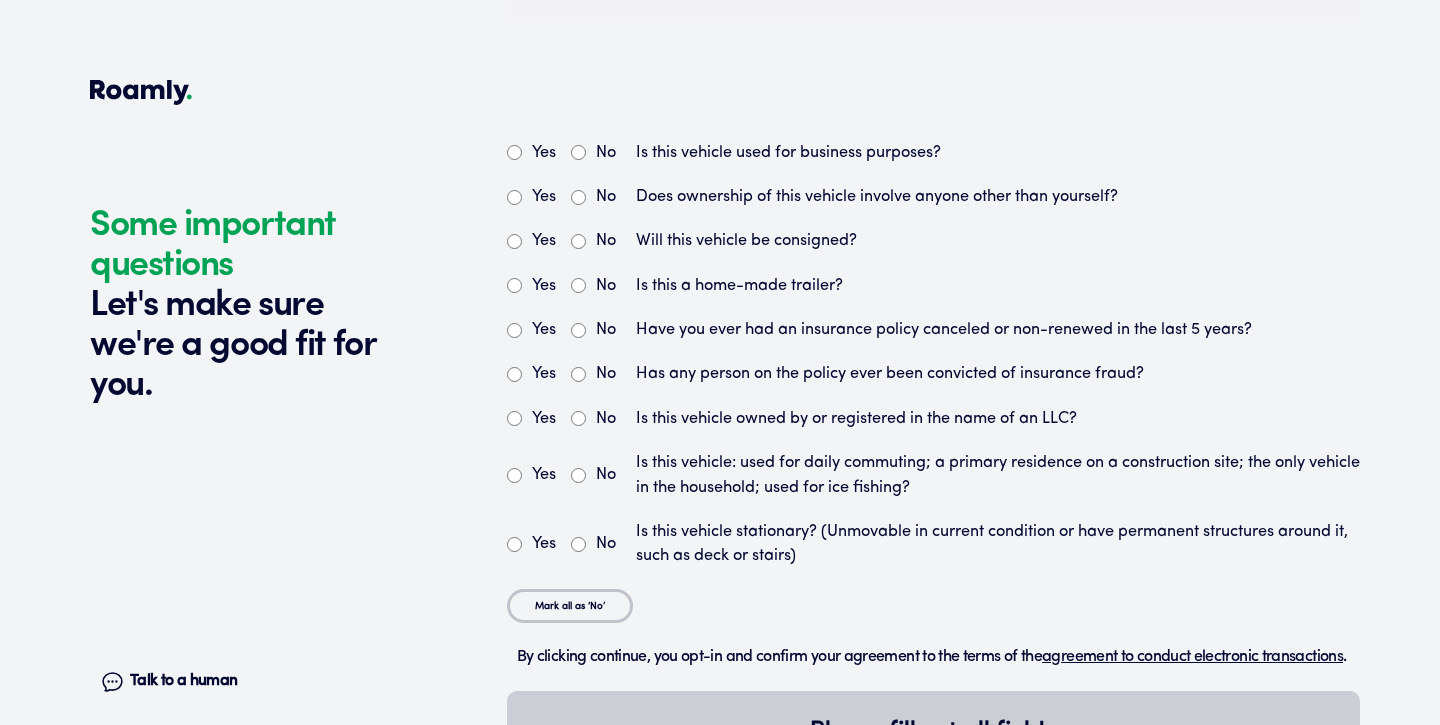scroll, scrollTop: 5343, scrollLeft: 0, axis: vertical 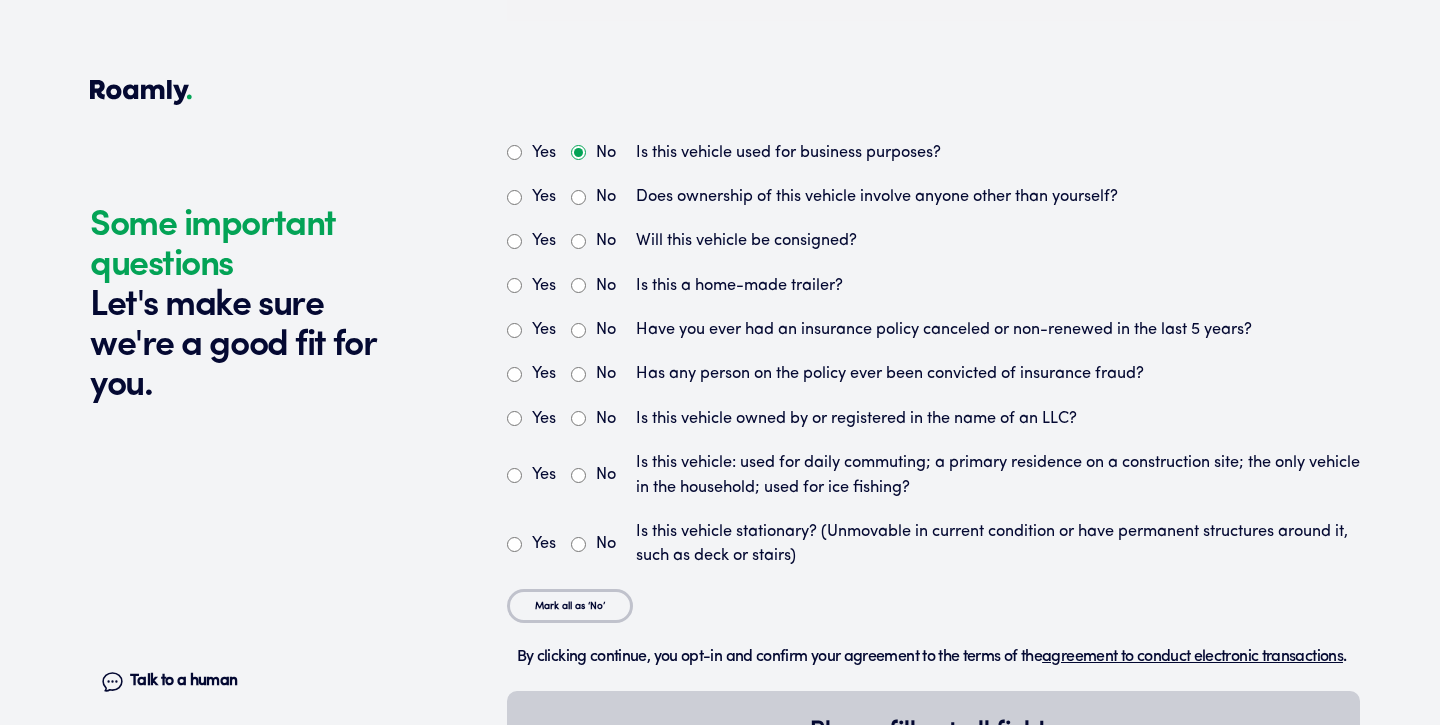 radio on "true" 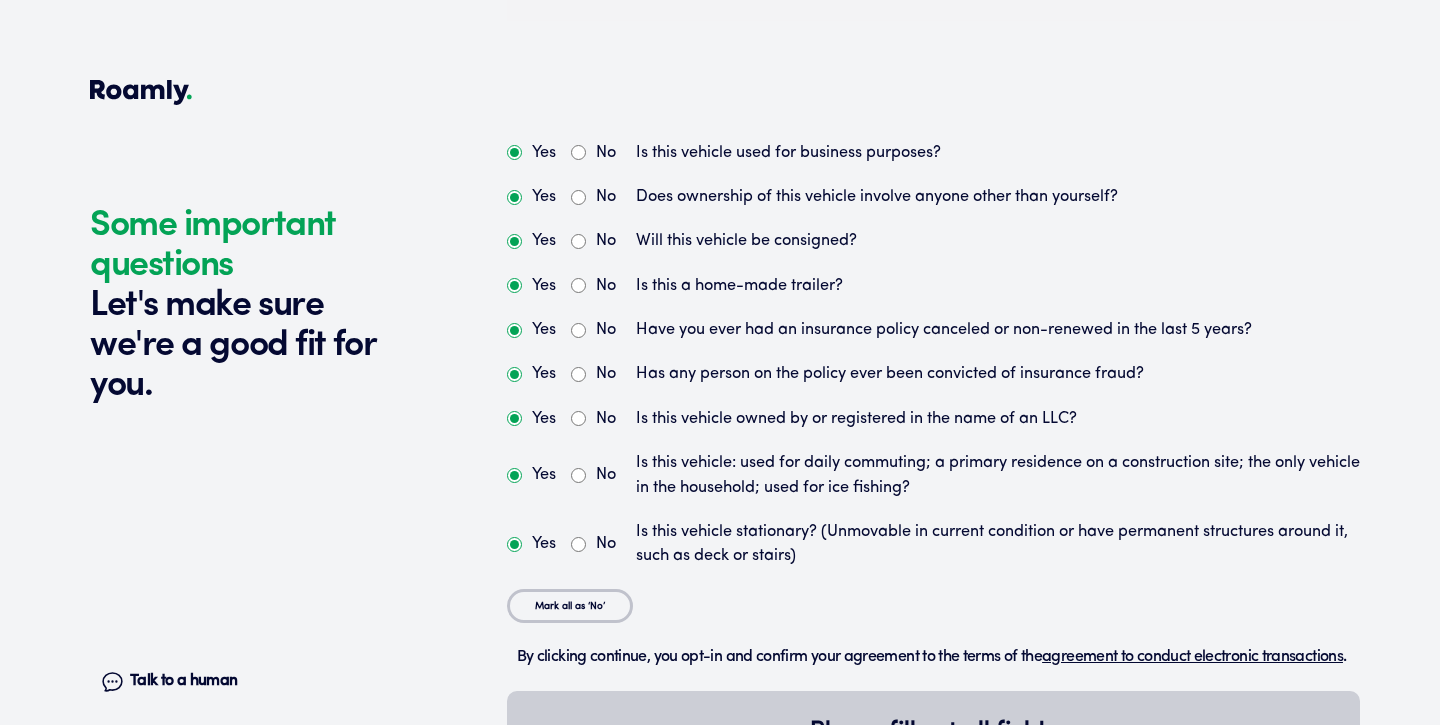 click on "No" at bounding box center (578, 197) 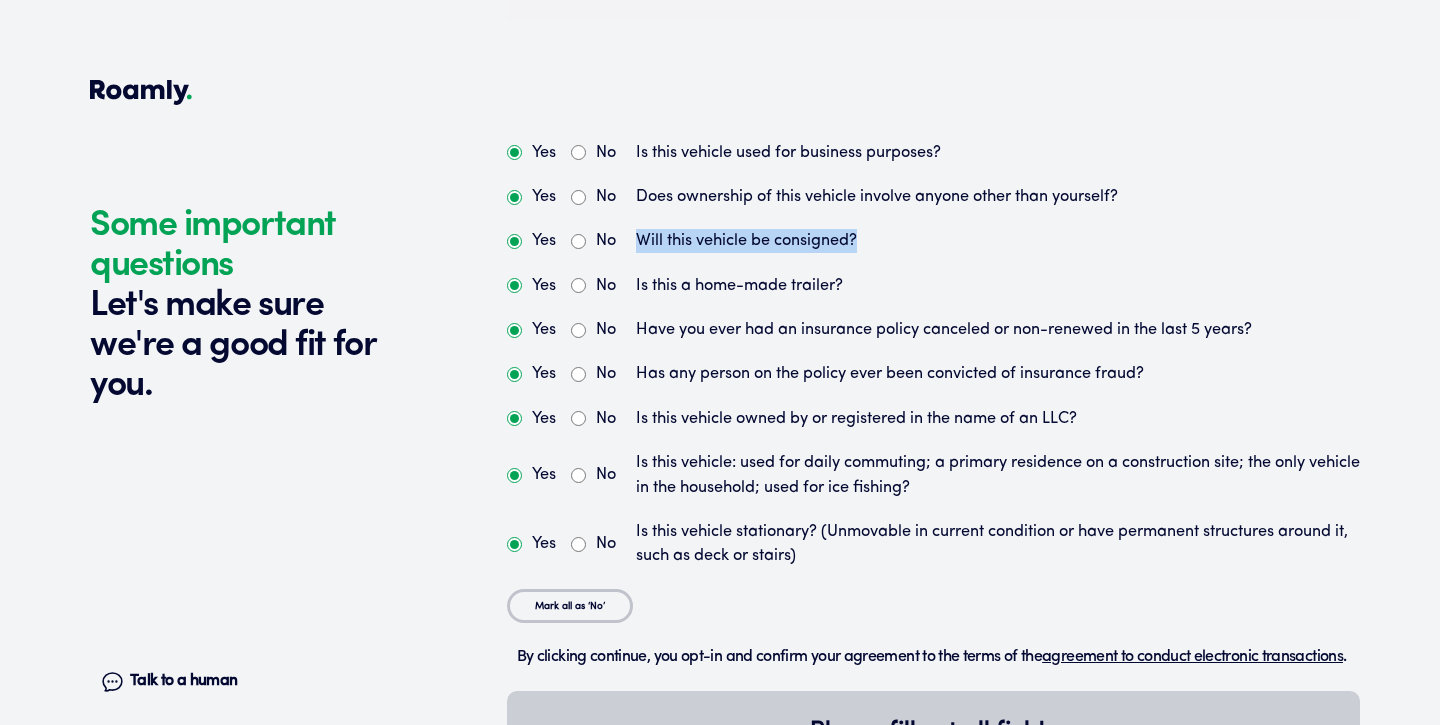 drag, startPoint x: 872, startPoint y: 233, endPoint x: 639, endPoint y: 234, distance: 233.00215 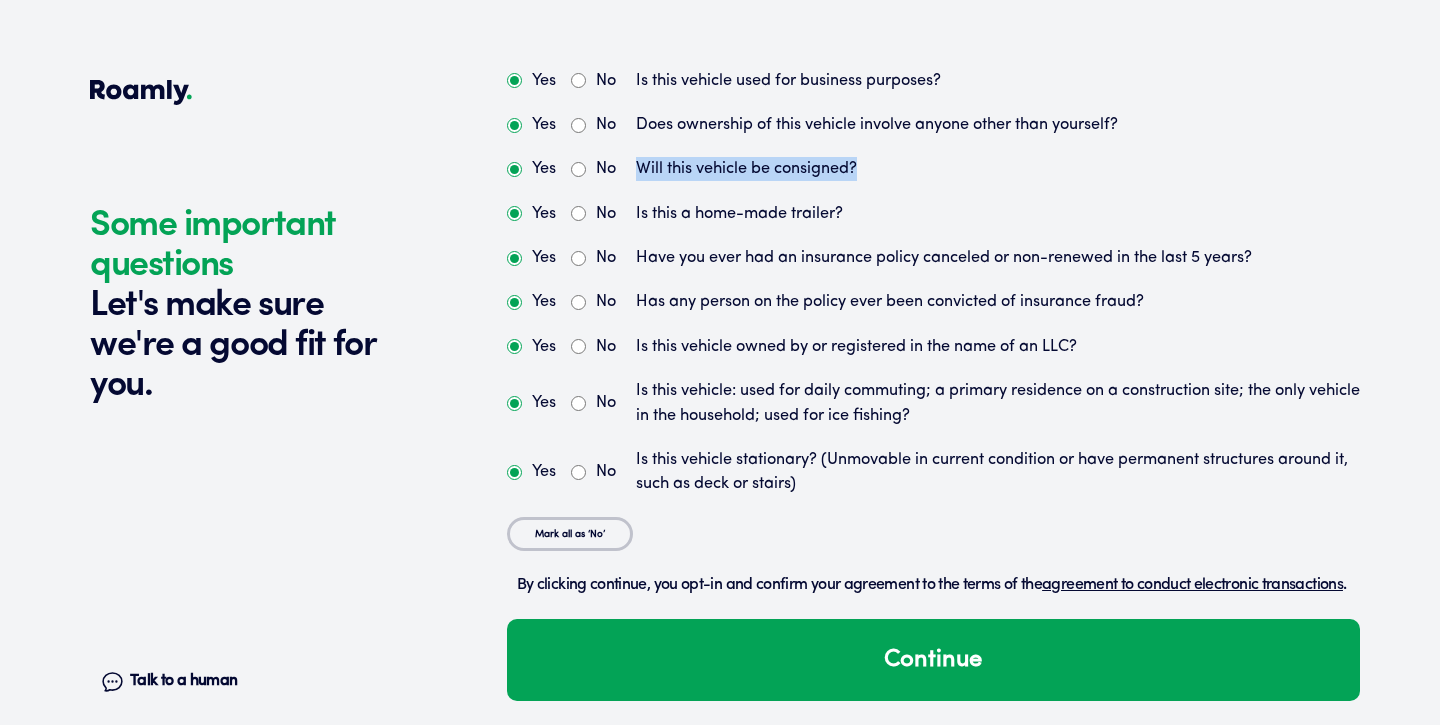 scroll, scrollTop: 5448, scrollLeft: 0, axis: vertical 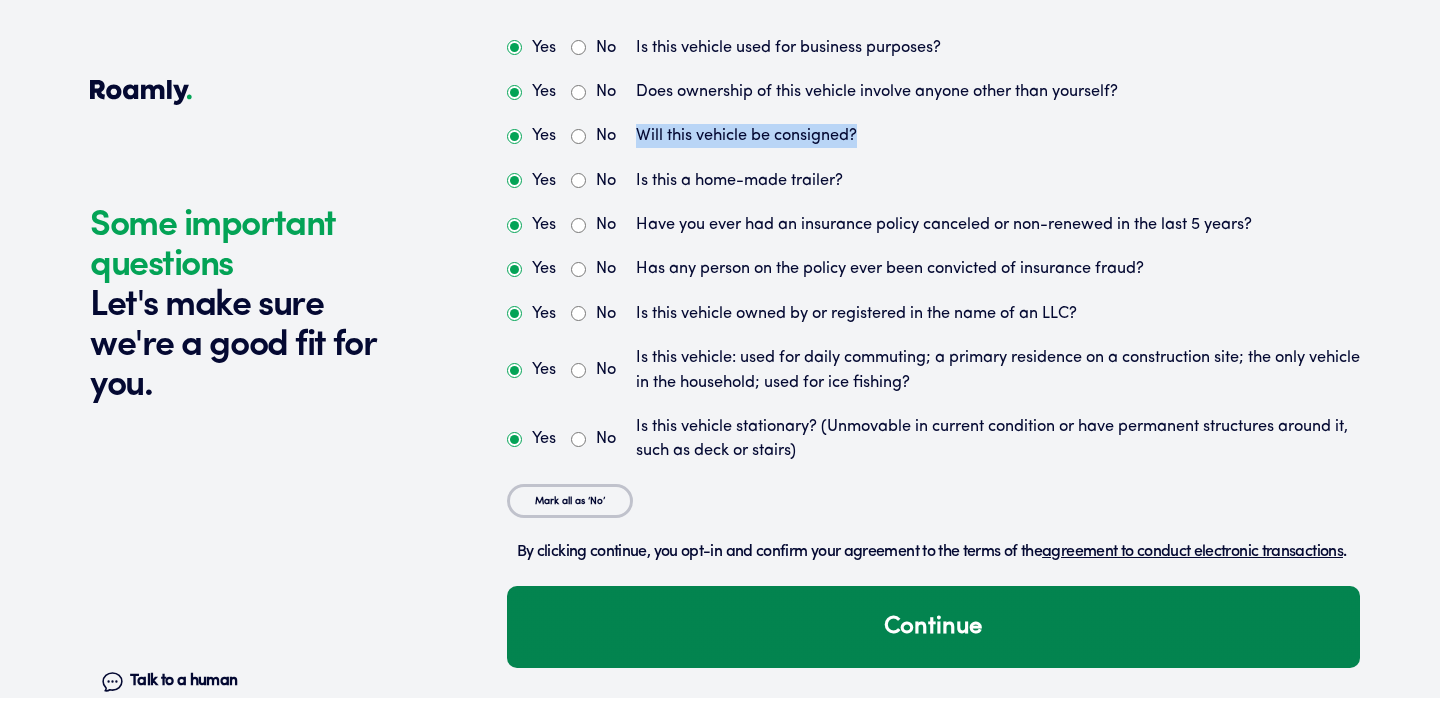 click on "Continue" at bounding box center (933, 627) 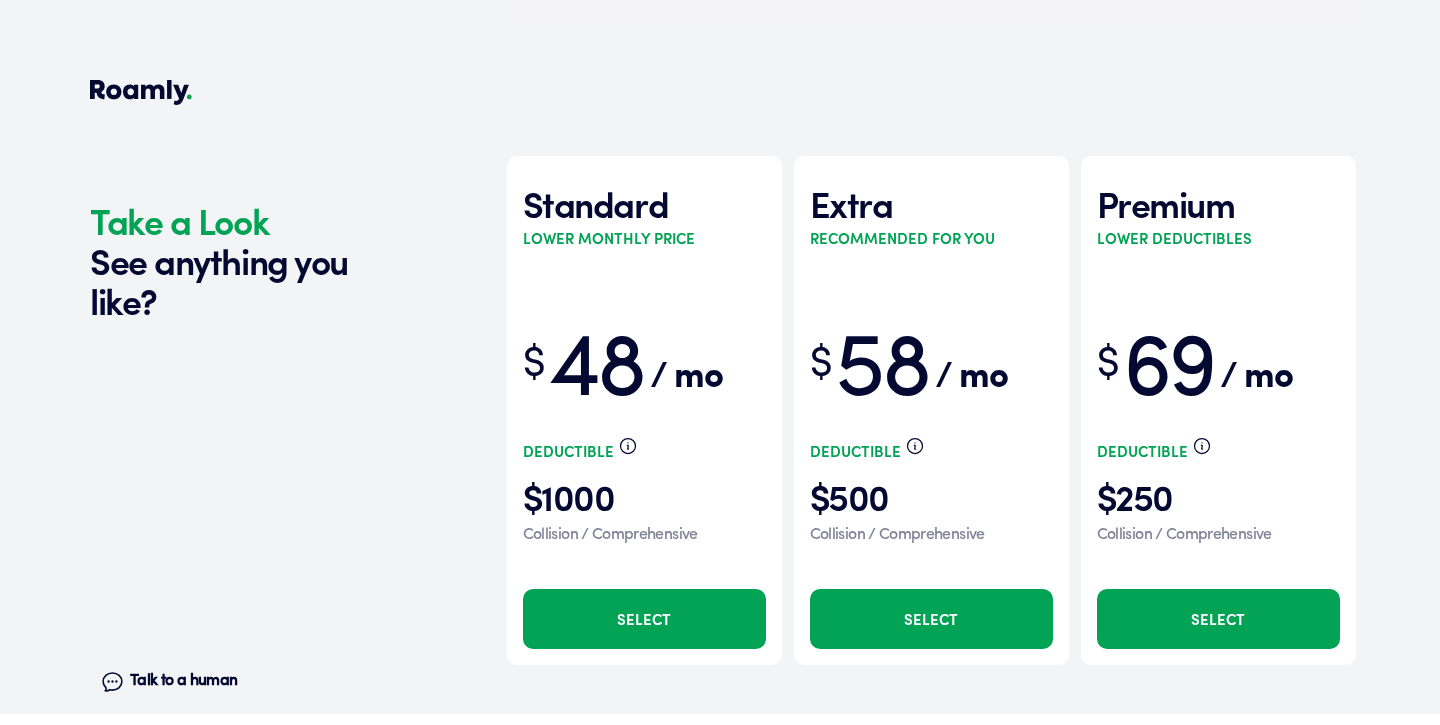 scroll, scrollTop: 6066, scrollLeft: 0, axis: vertical 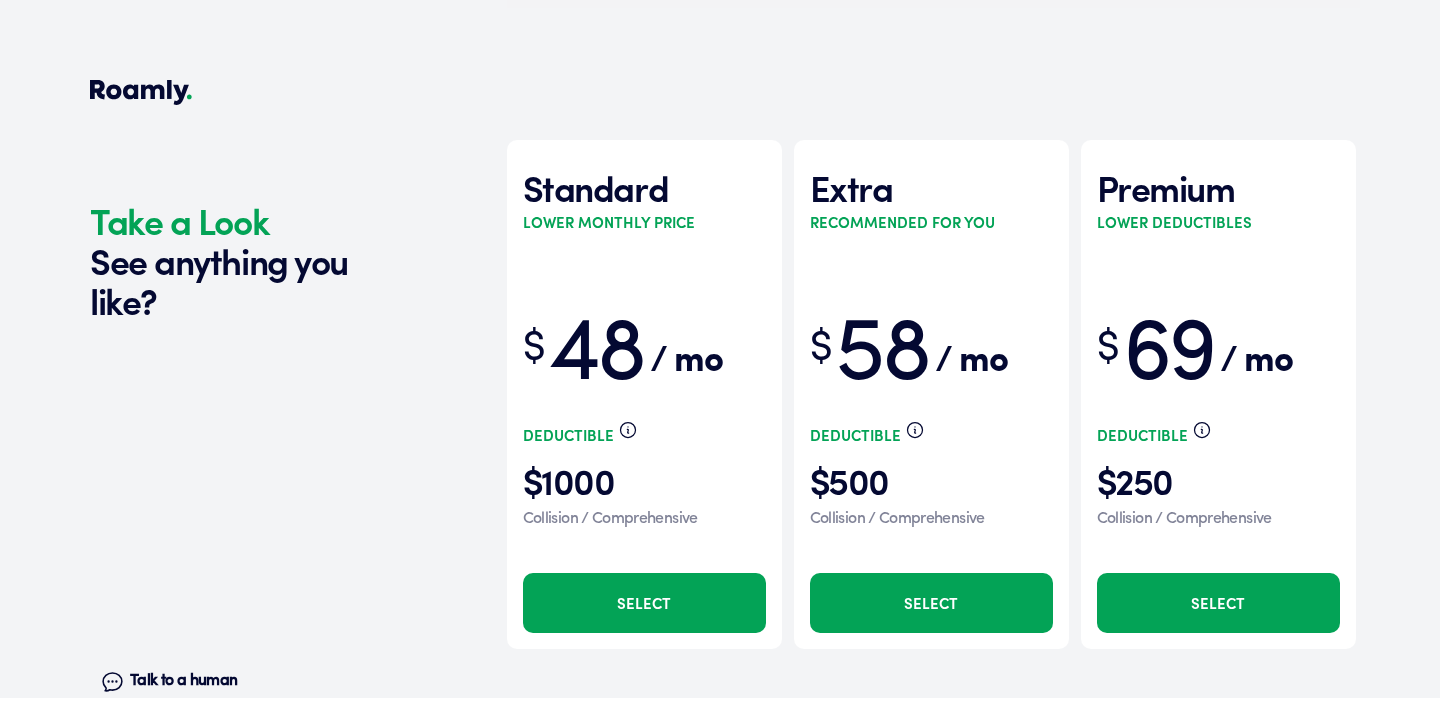 click on "Select" at bounding box center (644, 603) 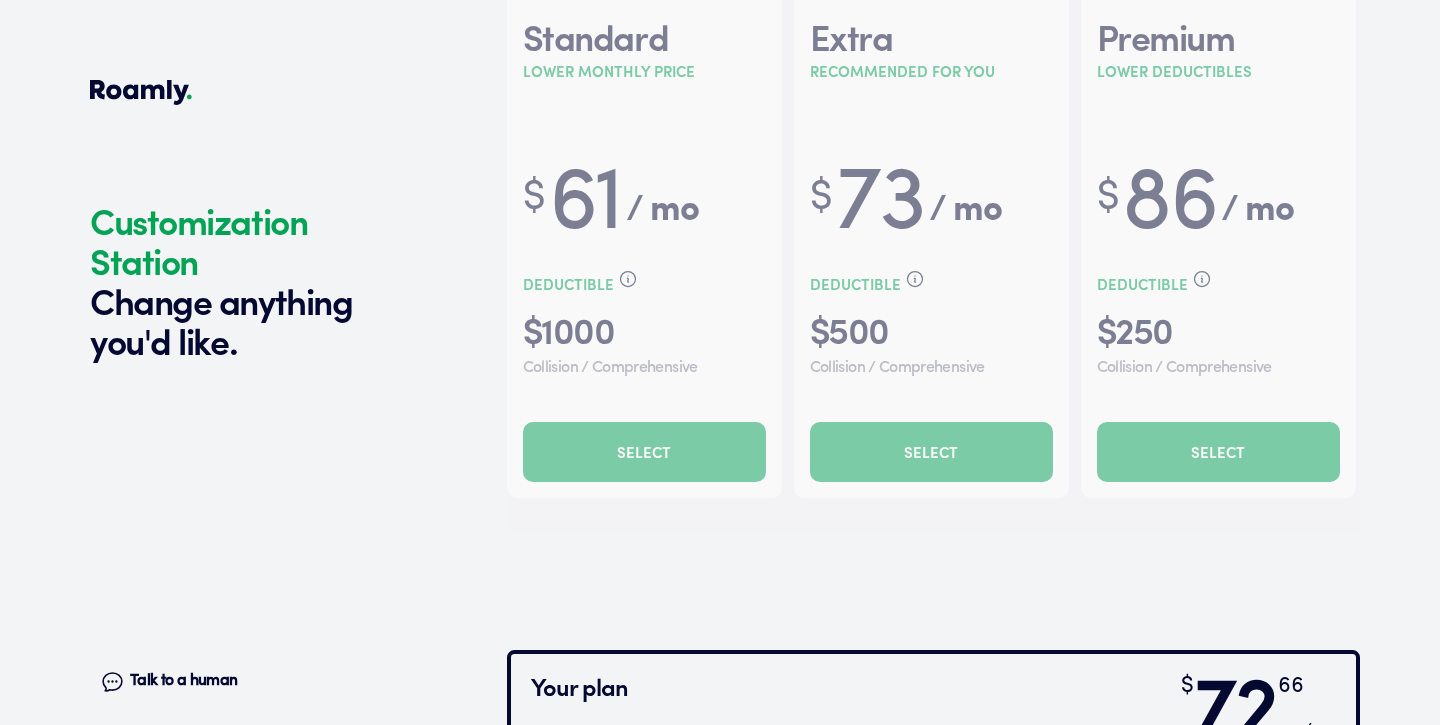 scroll, scrollTop: 6191, scrollLeft: 0, axis: vertical 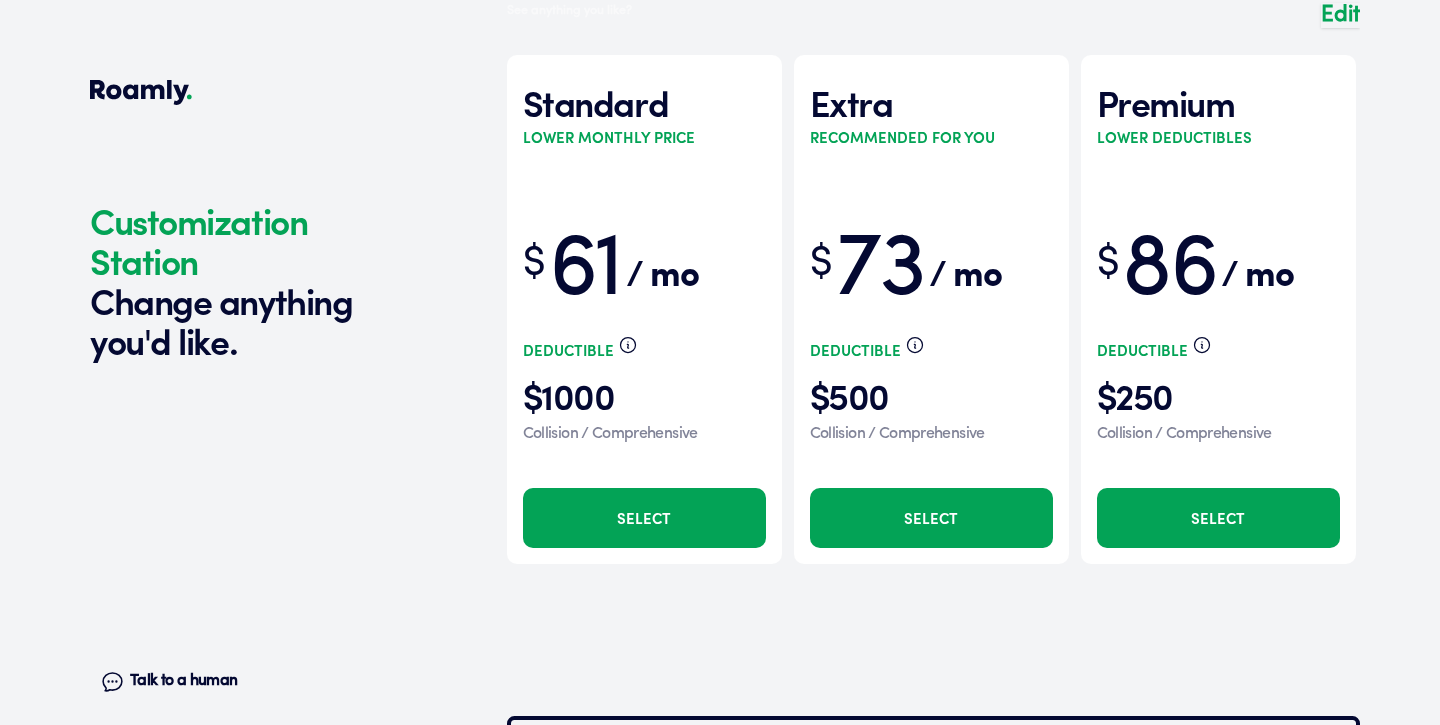click at bounding box center [933, 299] 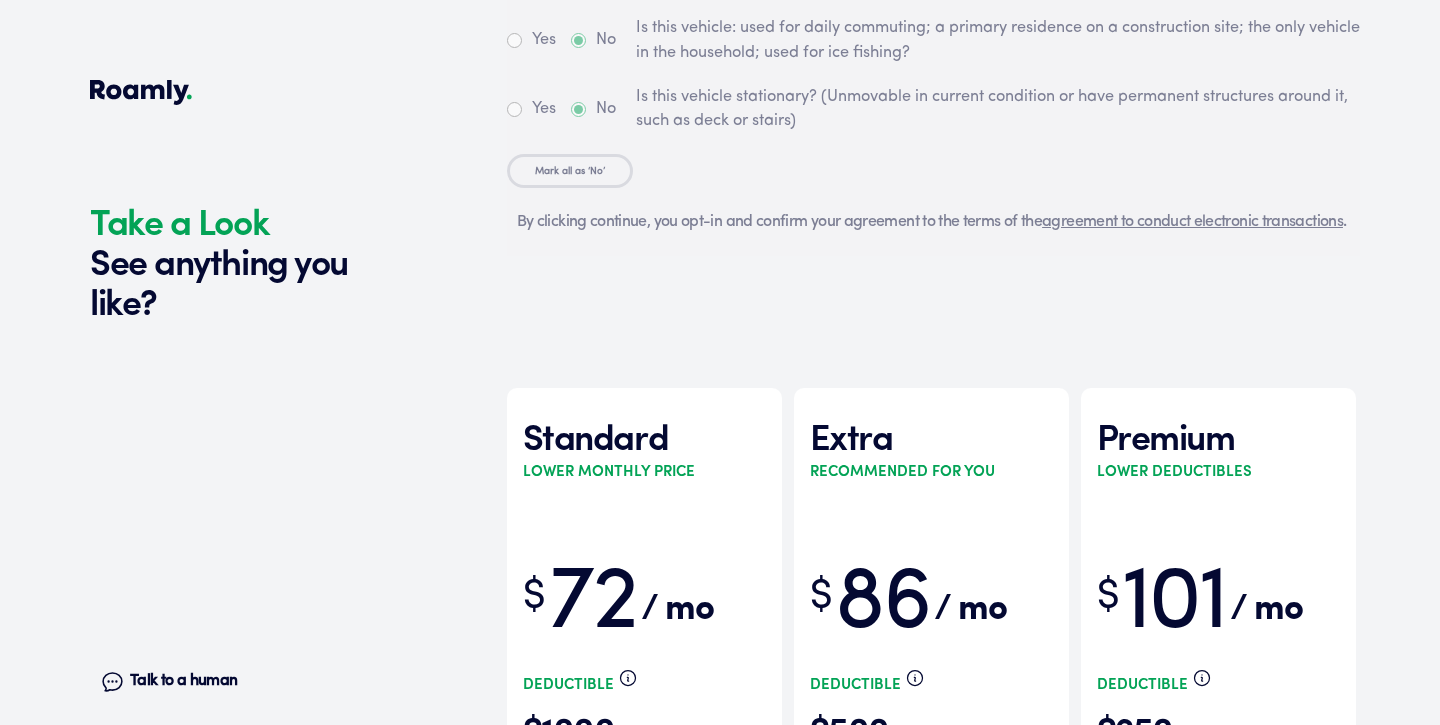 scroll, scrollTop: 6066, scrollLeft: 0, axis: vertical 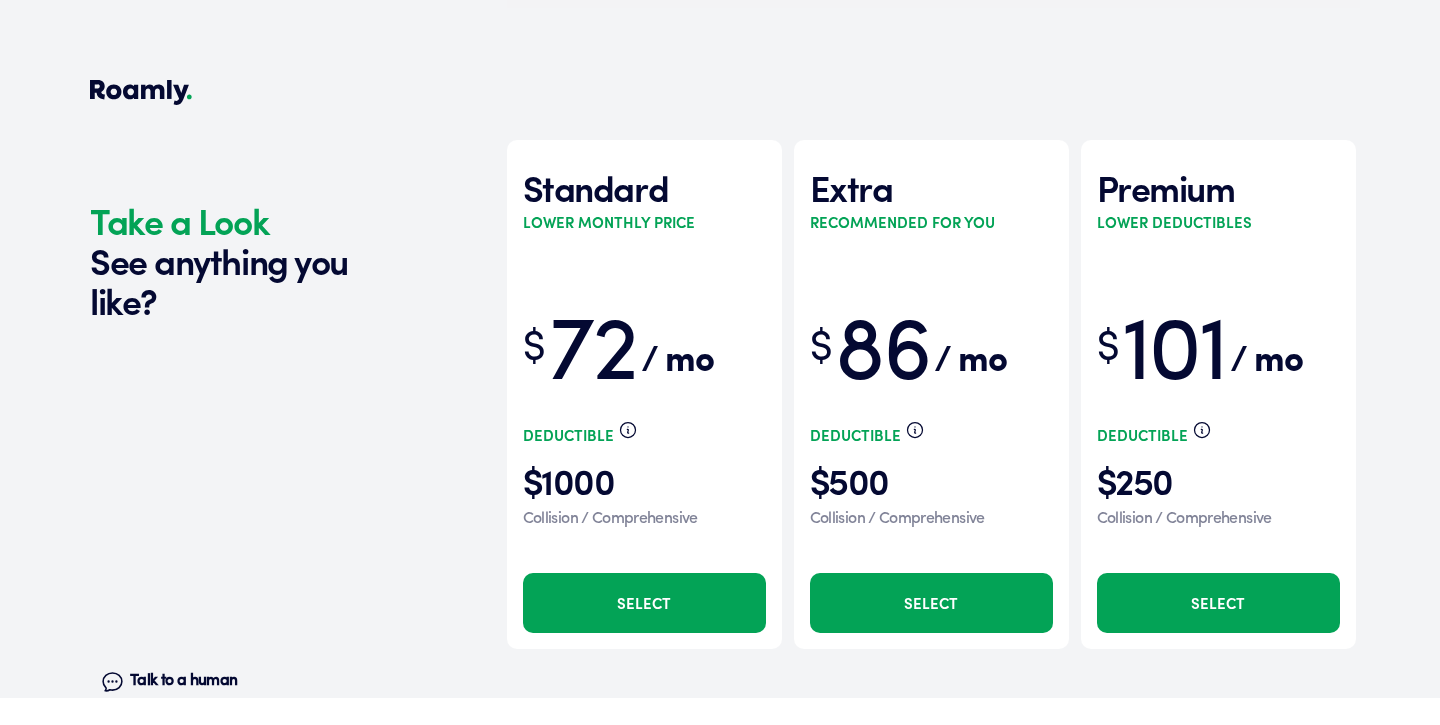 click on "Select" at bounding box center (644, 603) 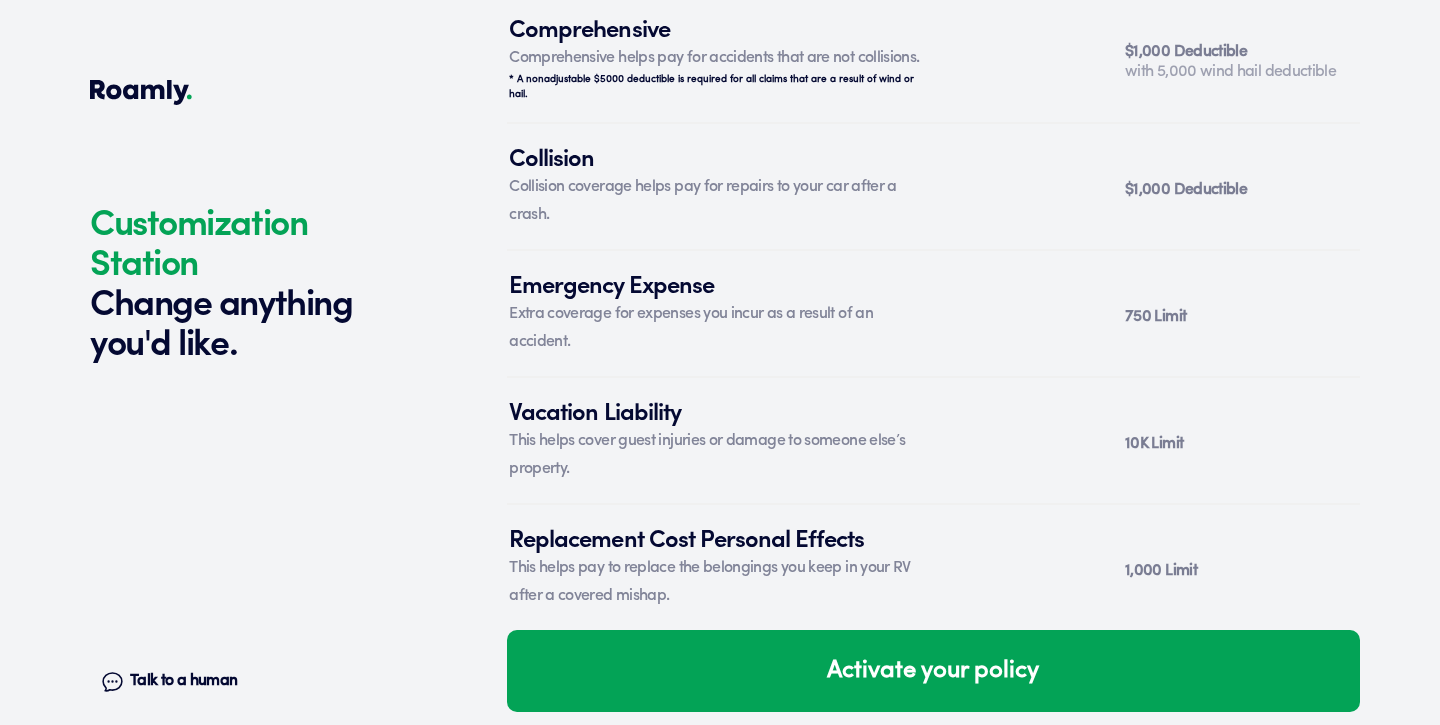scroll, scrollTop: 7279, scrollLeft: 0, axis: vertical 